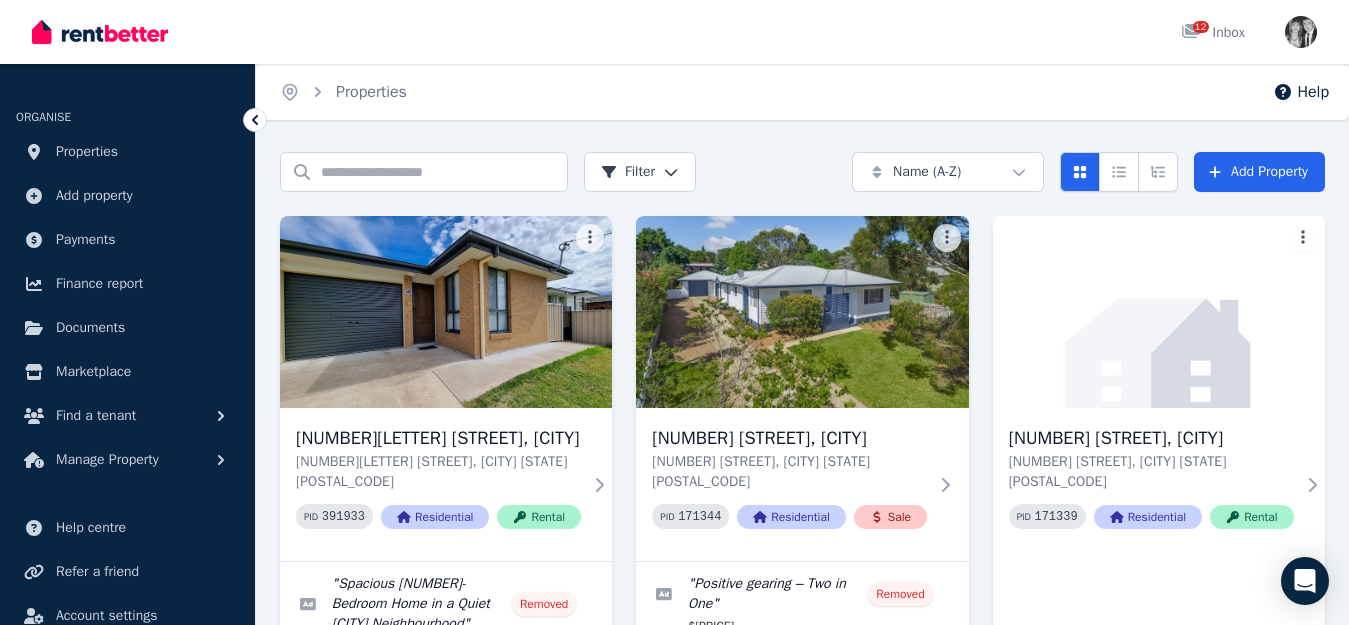 scroll, scrollTop: 839, scrollLeft: 0, axis: vertical 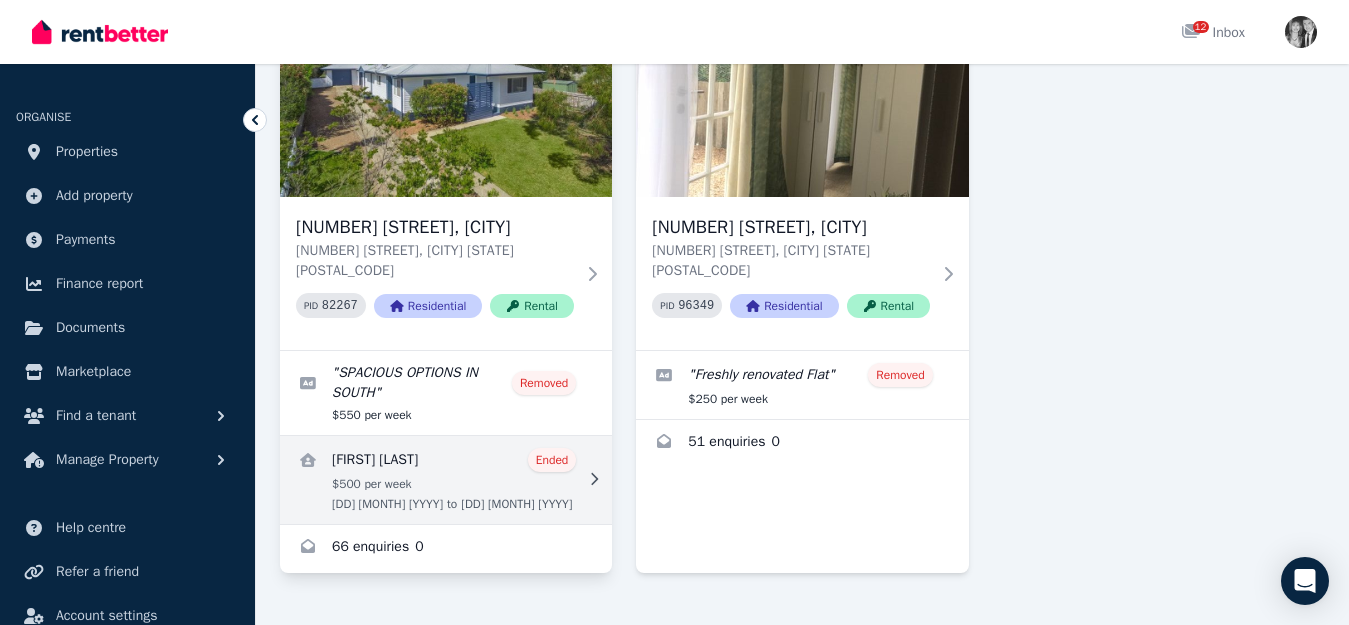 click 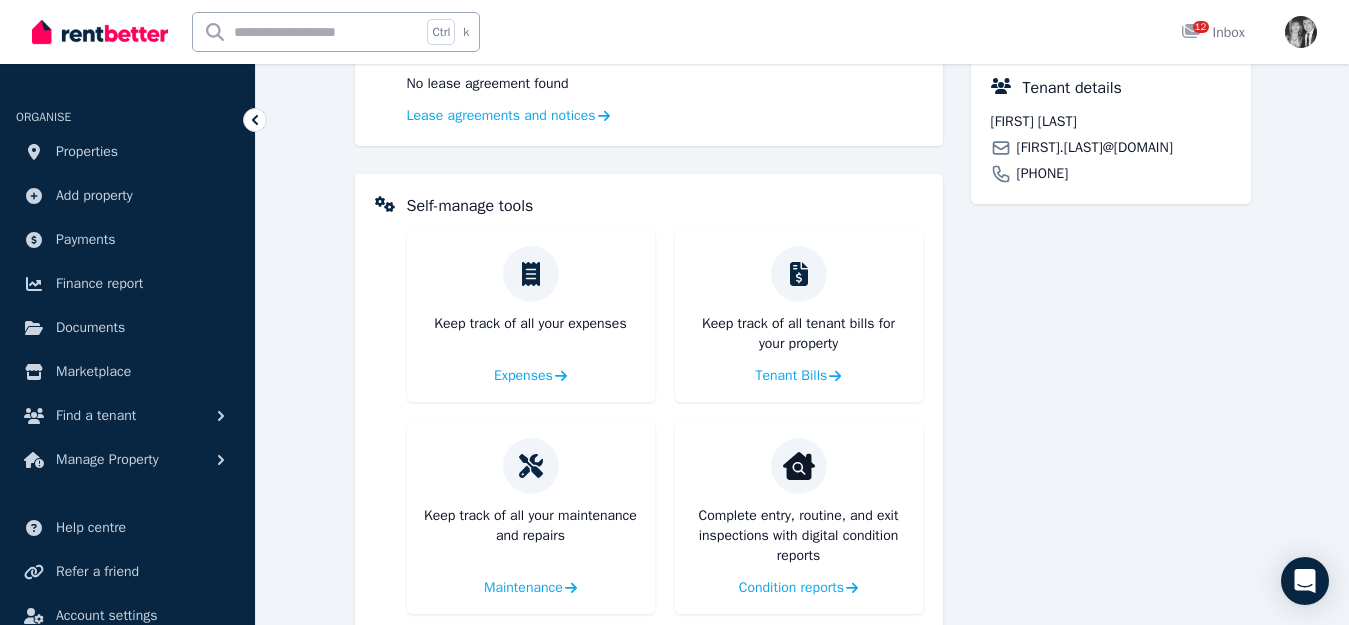 scroll, scrollTop: 709, scrollLeft: 0, axis: vertical 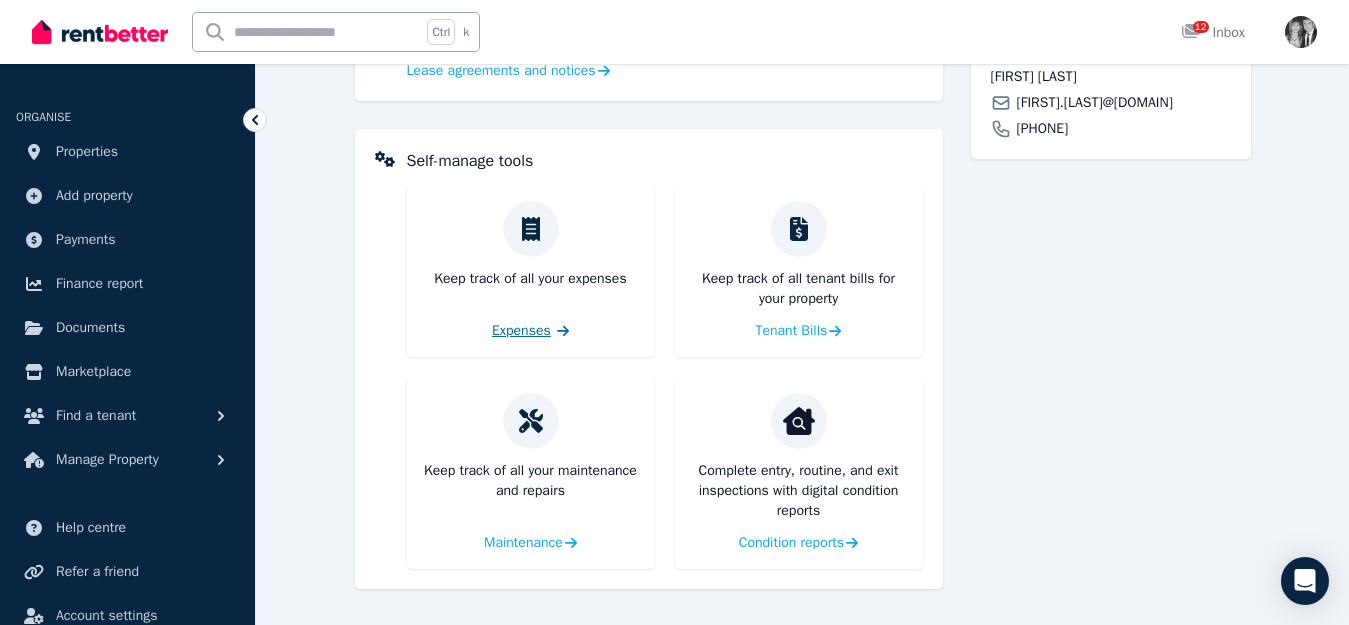click on "Expenses" at bounding box center (521, 331) 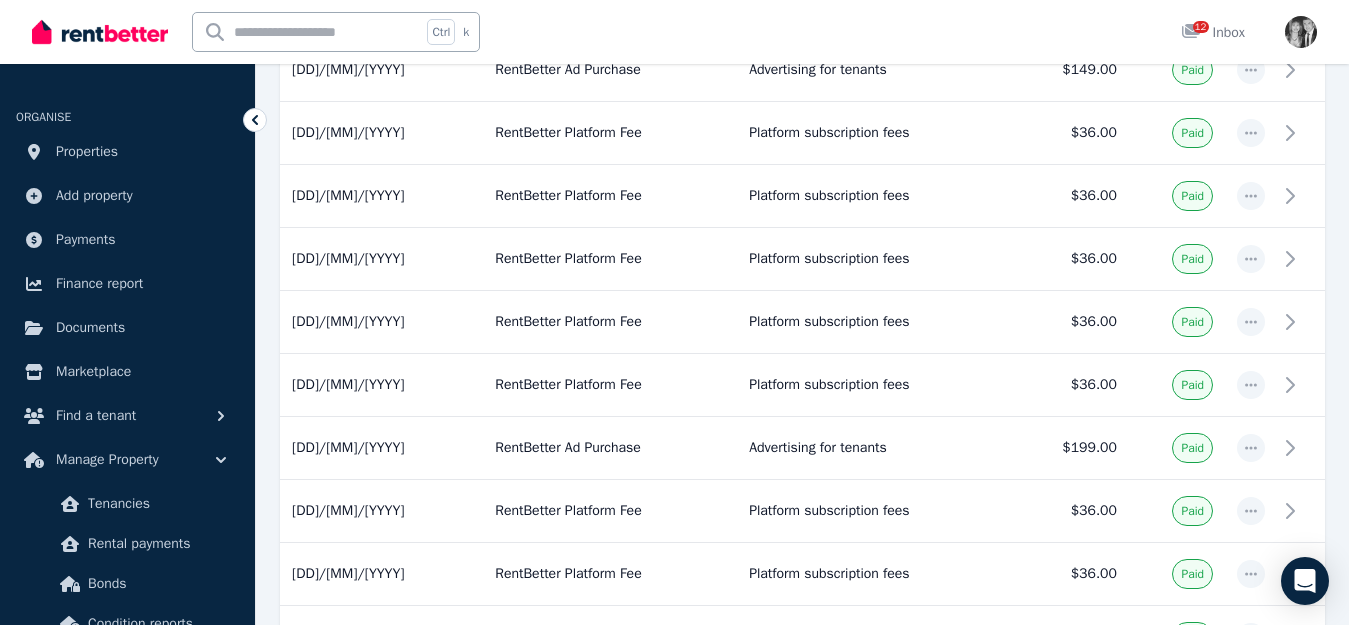 scroll, scrollTop: 383, scrollLeft: 0, axis: vertical 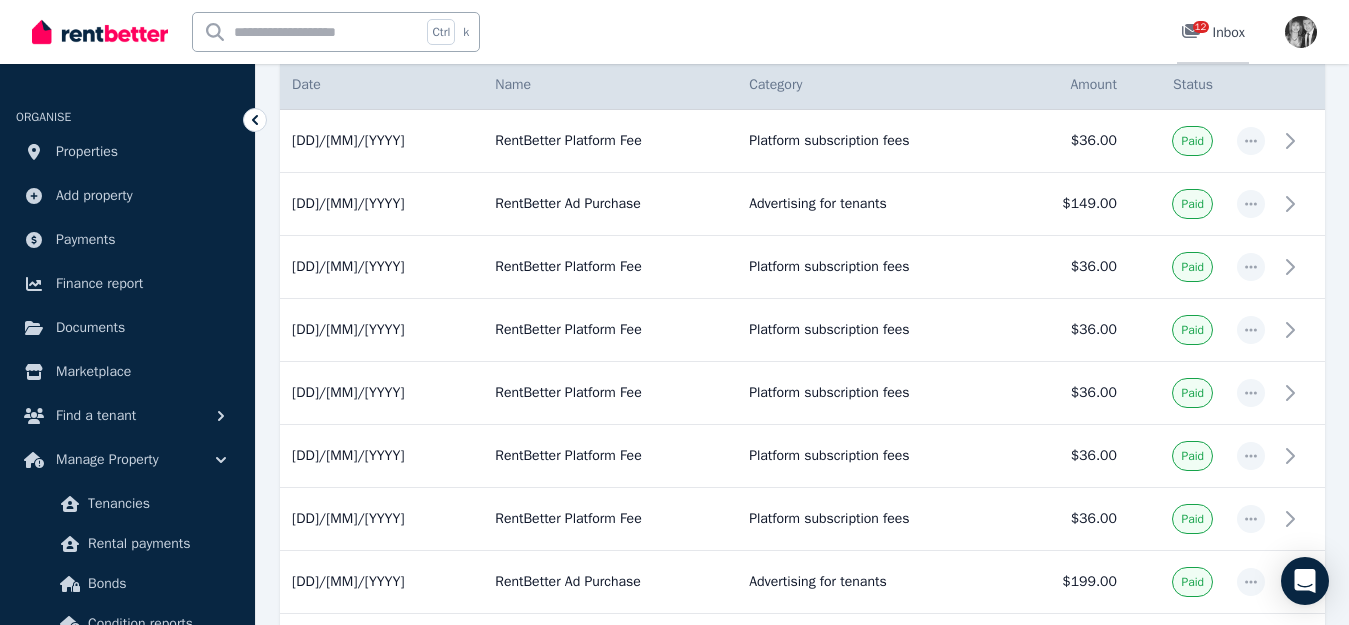click on "12" at bounding box center (1201, 27) 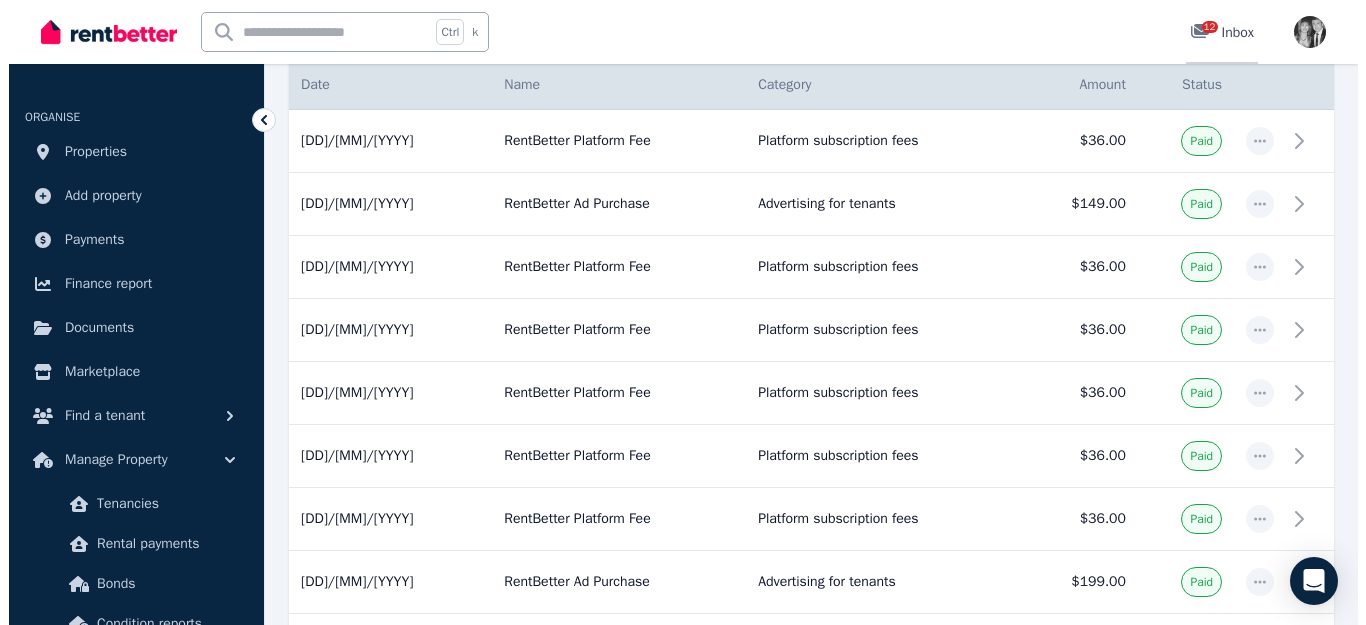 scroll, scrollTop: 0, scrollLeft: 0, axis: both 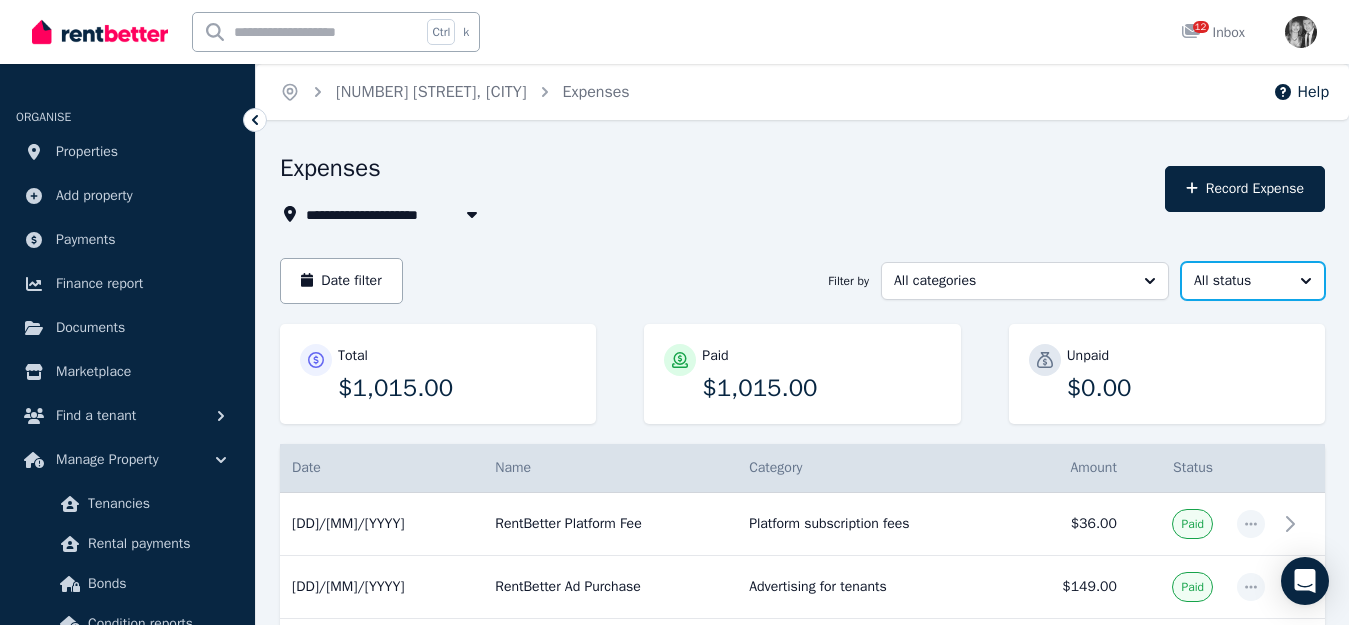 click on "All status" at bounding box center [1239, 281] 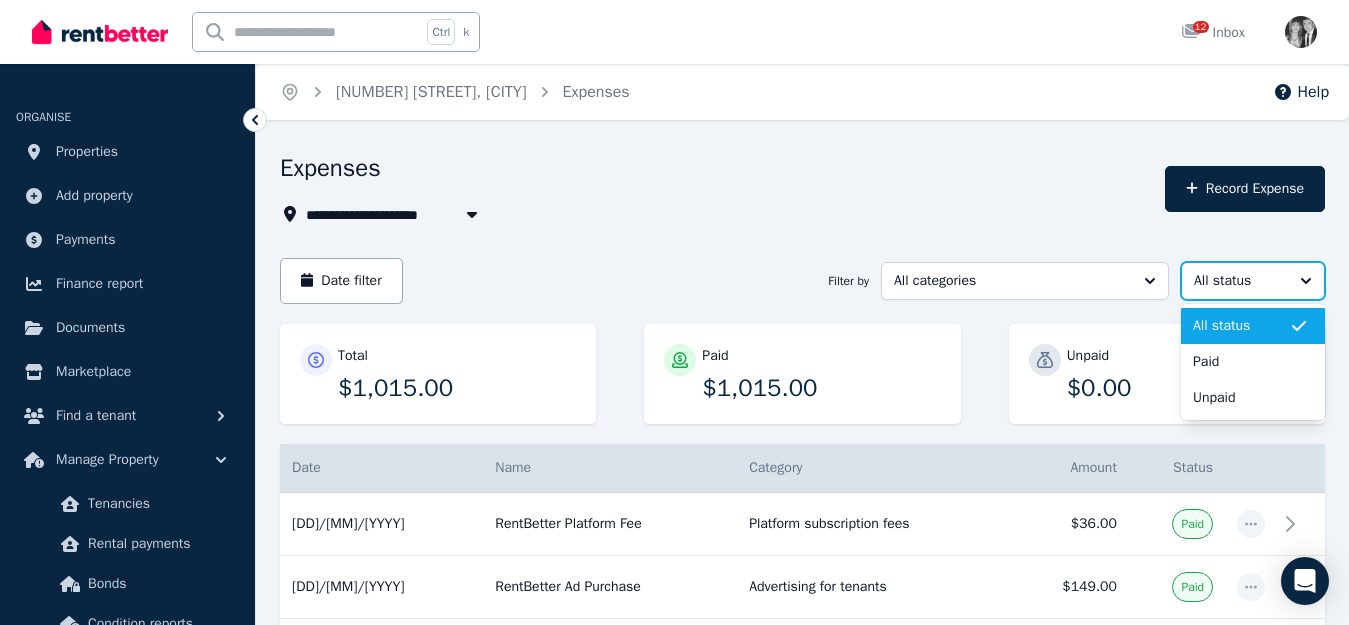 click on "All status" at bounding box center [1239, 281] 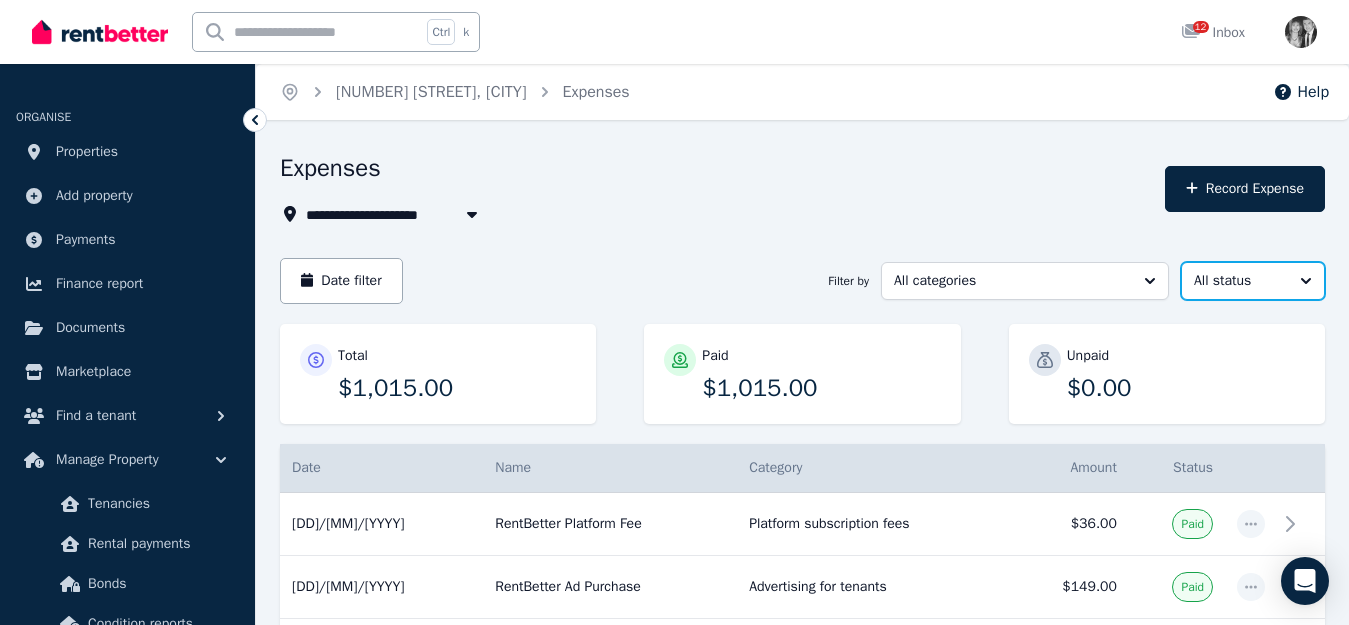 type 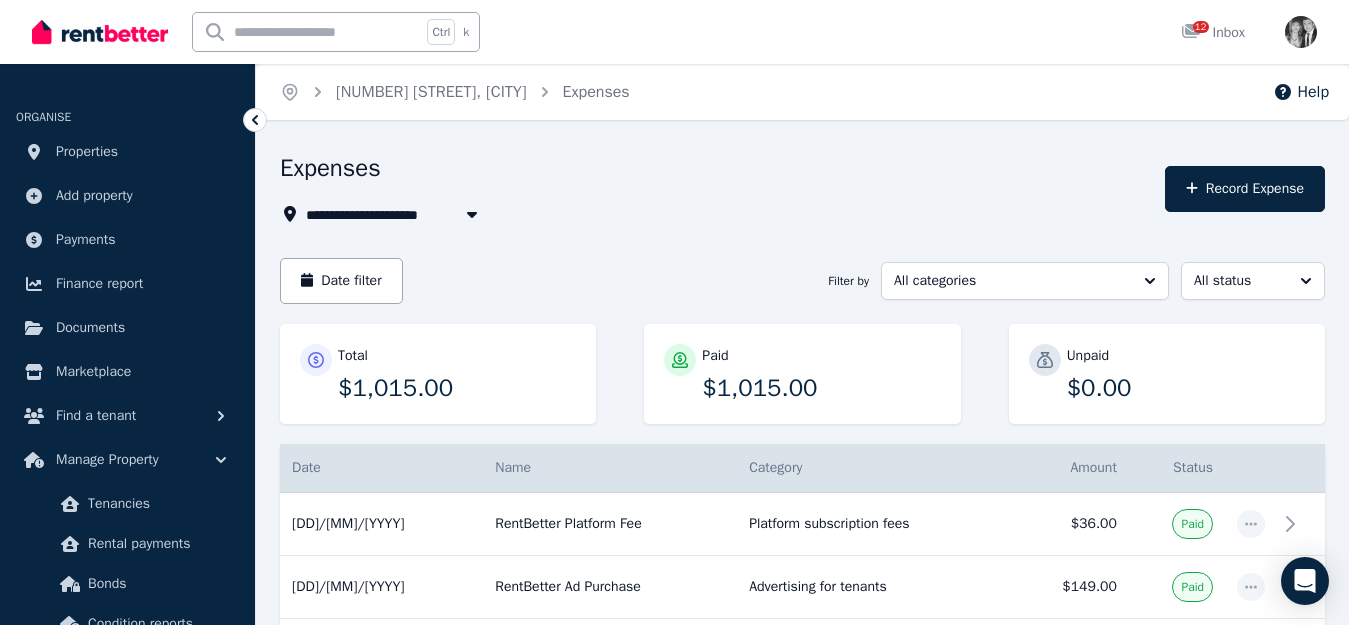 click 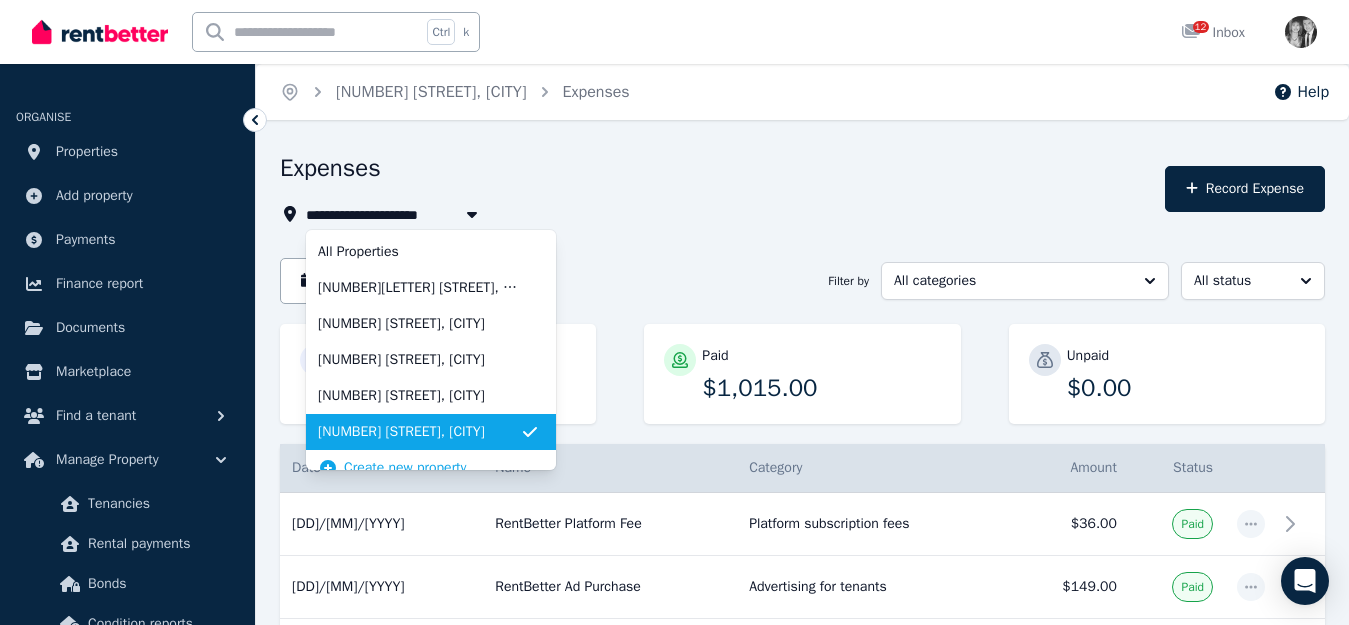 click on "Expenses" at bounding box center (716, 171) 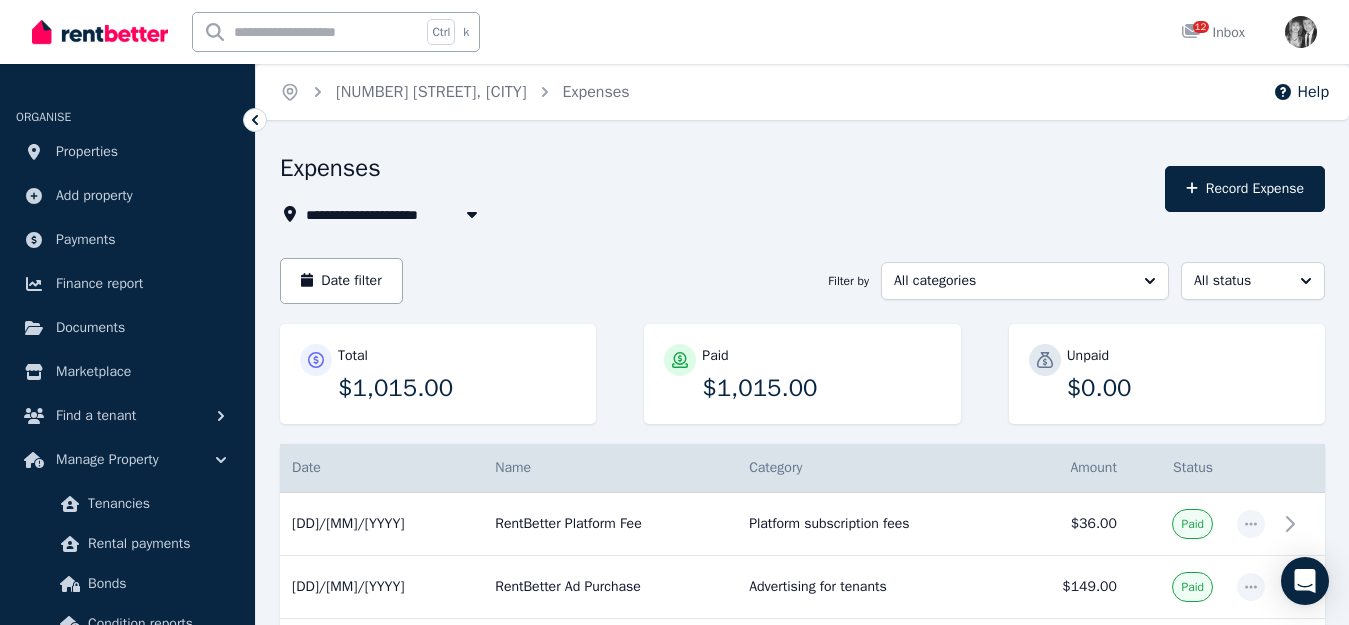 click 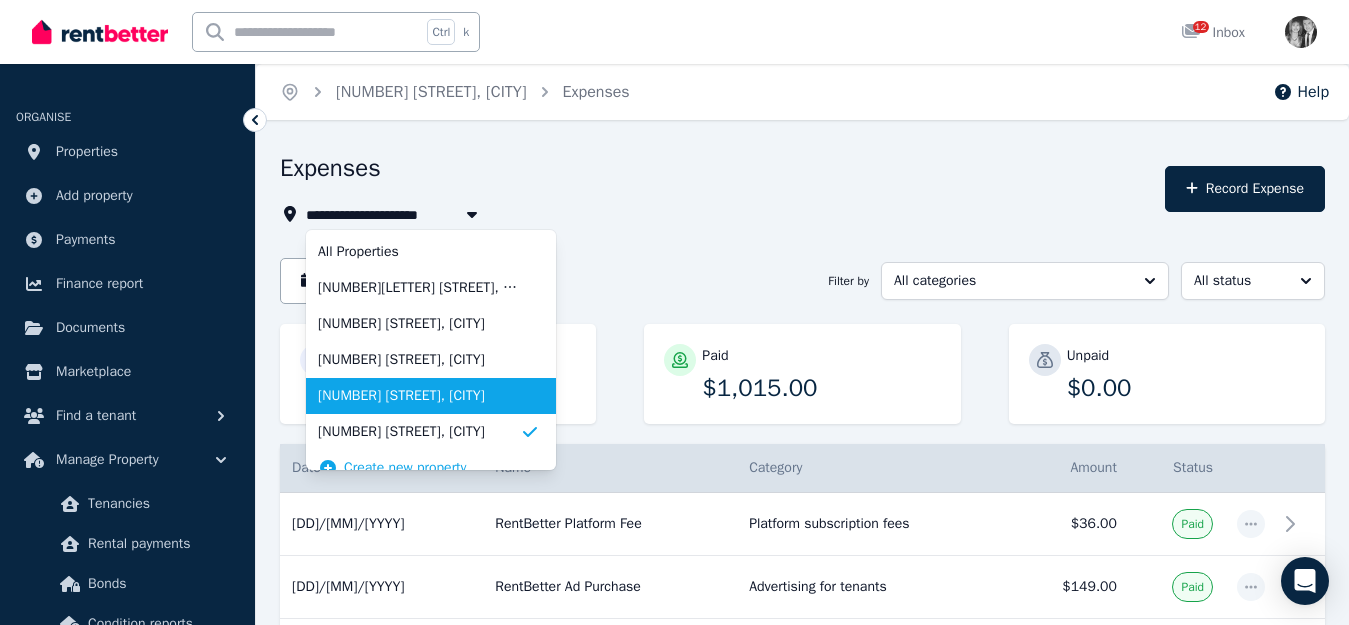 click on "[NUMBER] [STREET], [CITY]" at bounding box center [419, 396] 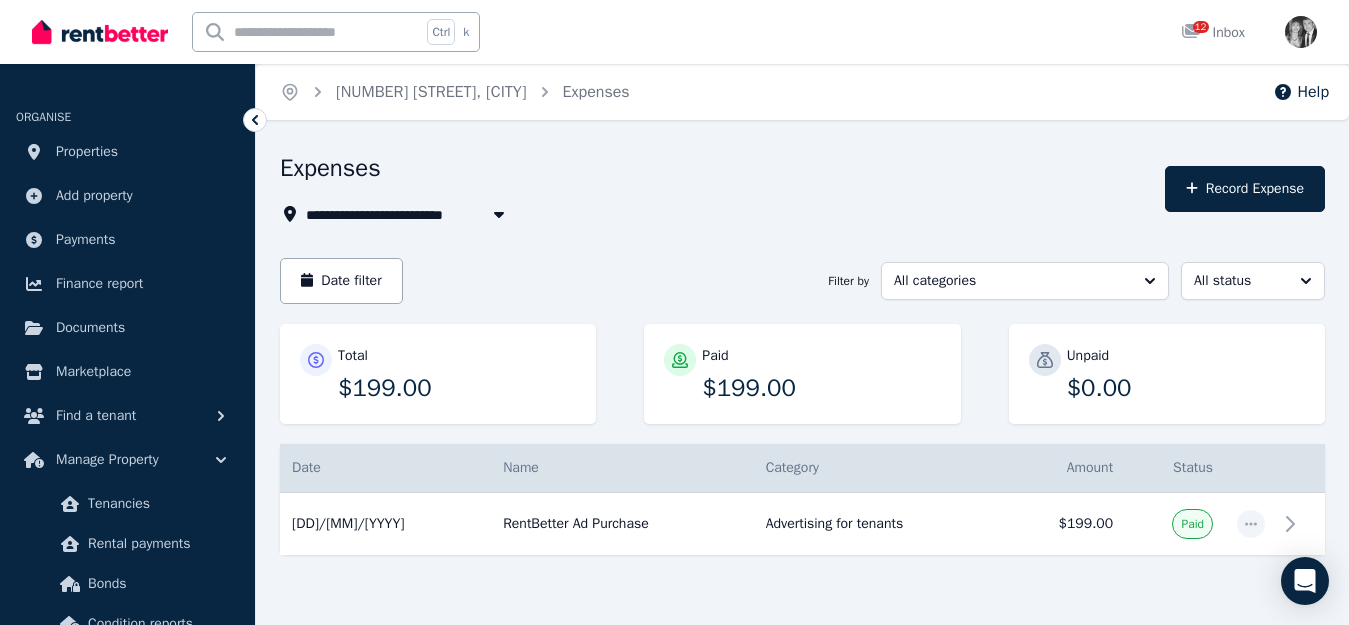 click 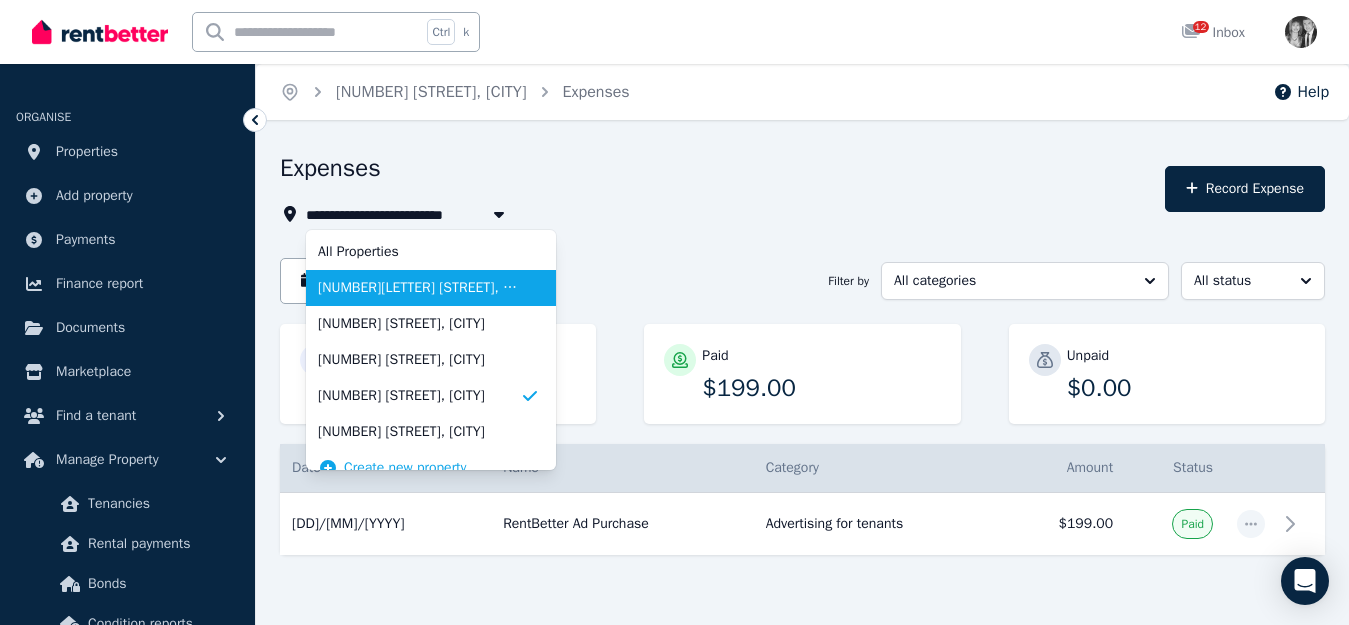 click on "[NUMBER][LETTER] [STREET], [CITY]" at bounding box center [419, 288] 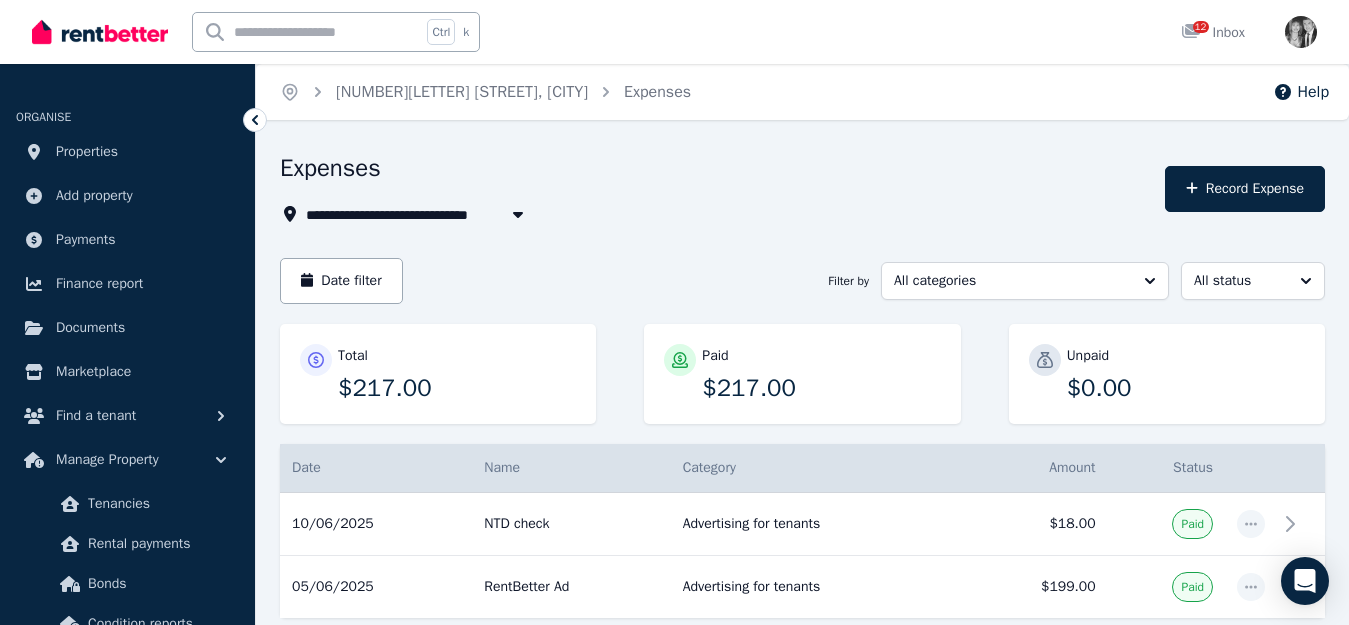 click 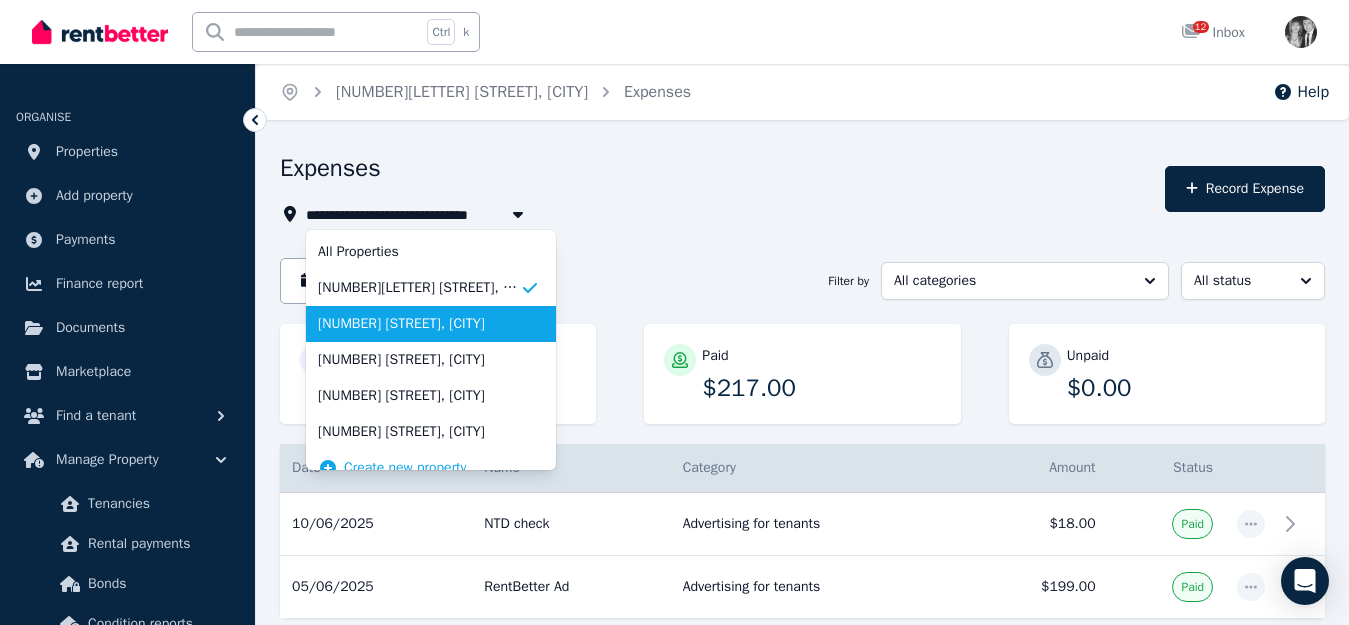 click on "[NUMBER] [STREET], [CITY]" at bounding box center [419, 324] 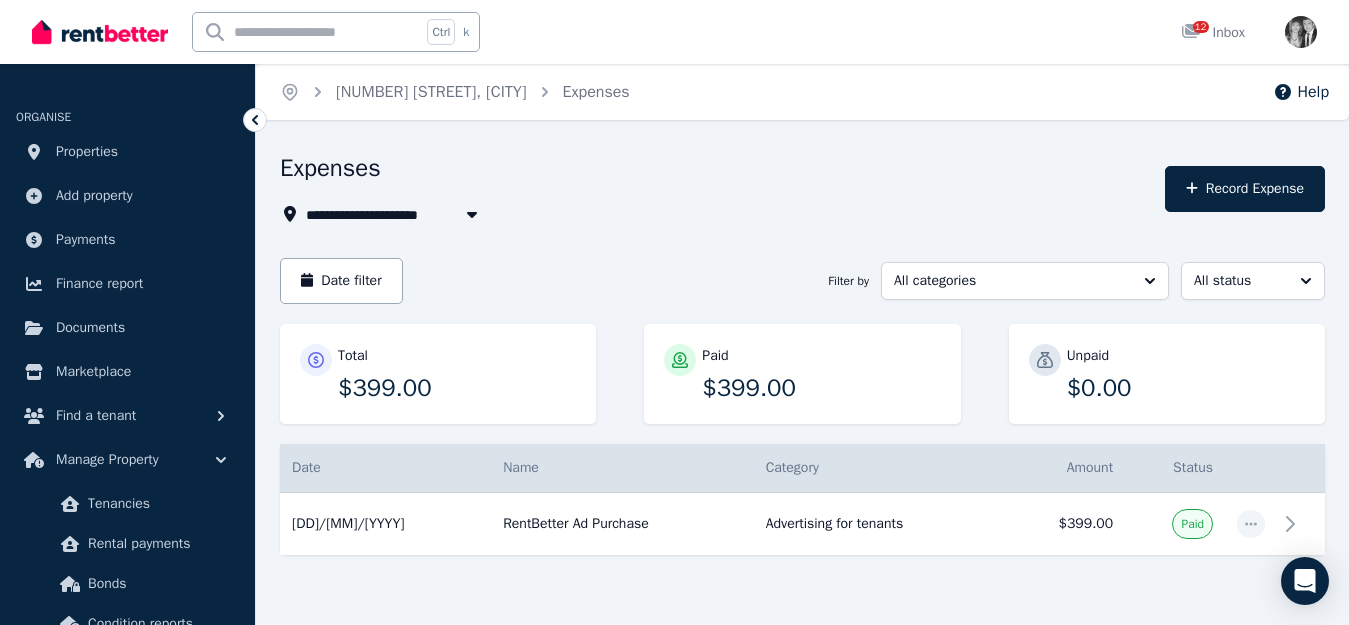 click 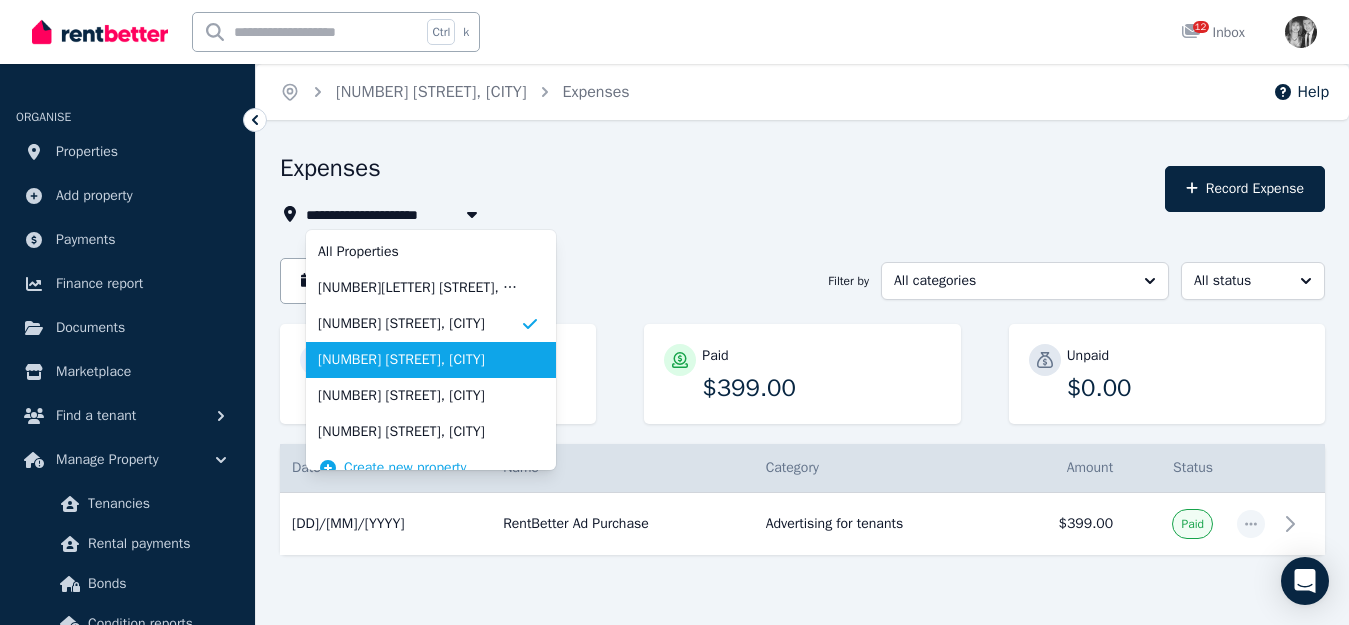 click on "[NUMBER] [STREET], [CITY]" at bounding box center (419, 360) 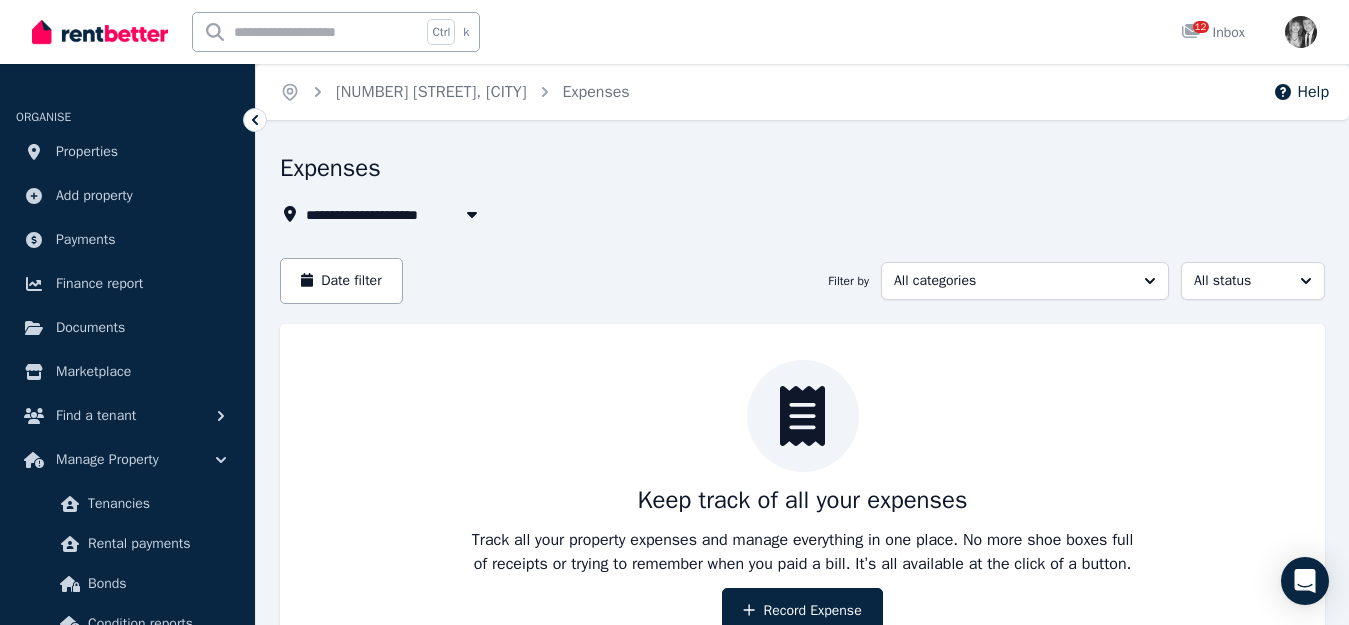 click at bounding box center (472, 214) 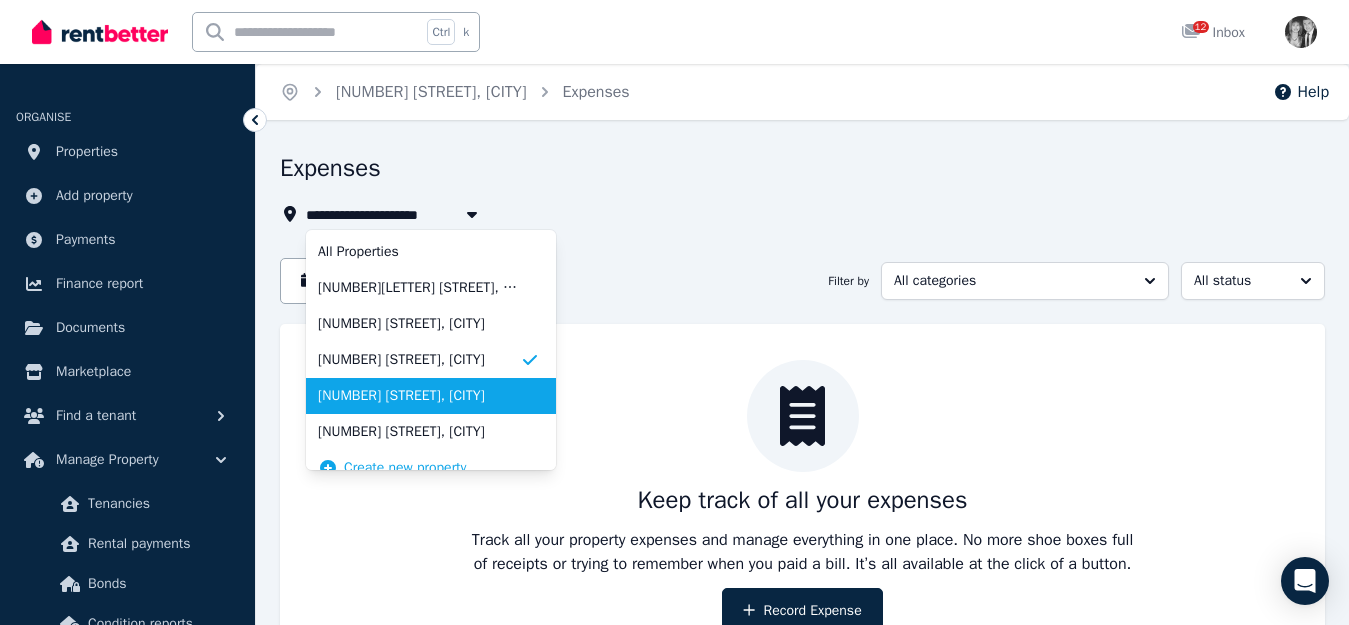 click on "[NUMBER] [STREET], [CITY]" at bounding box center (419, 396) 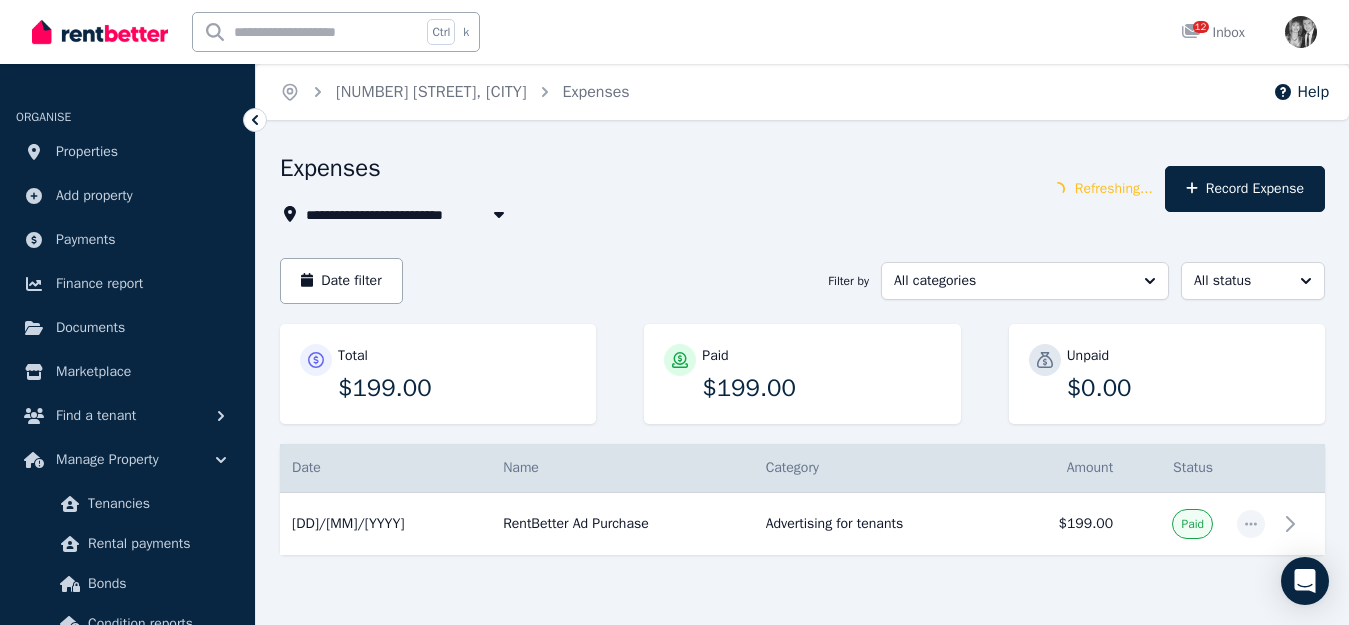 click at bounding box center (499, 214) 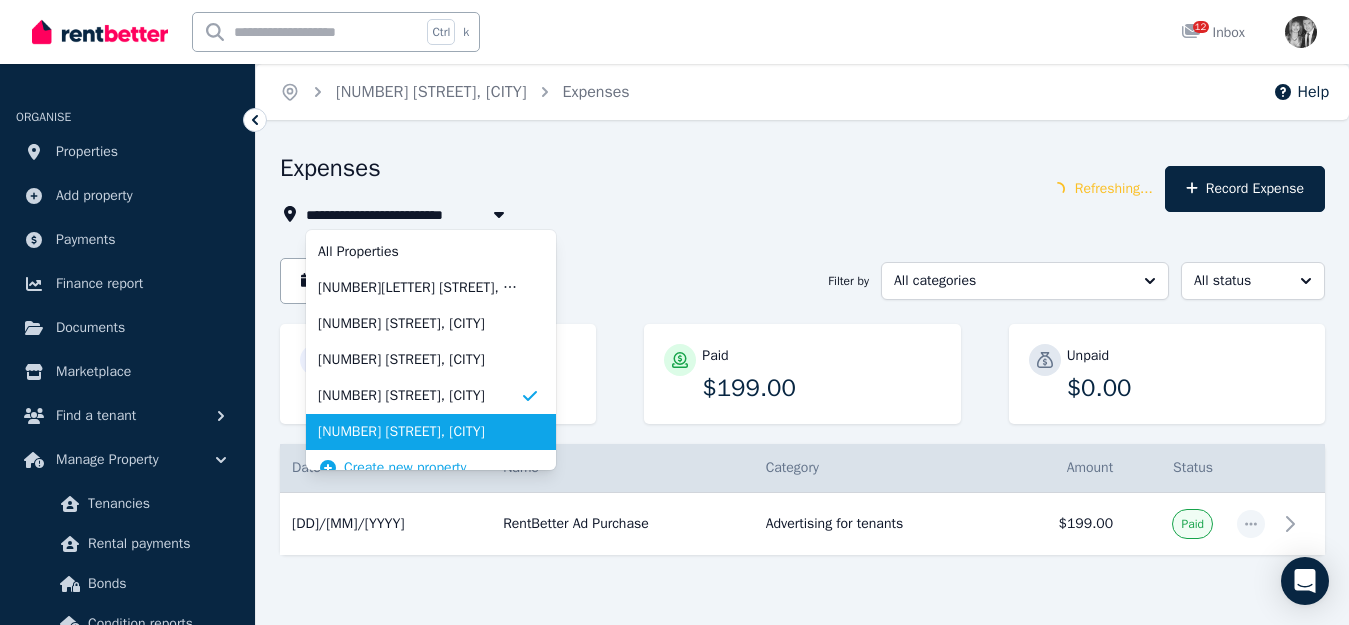 click on "[NUMBER] [STREET], [CITY]" at bounding box center [419, 432] 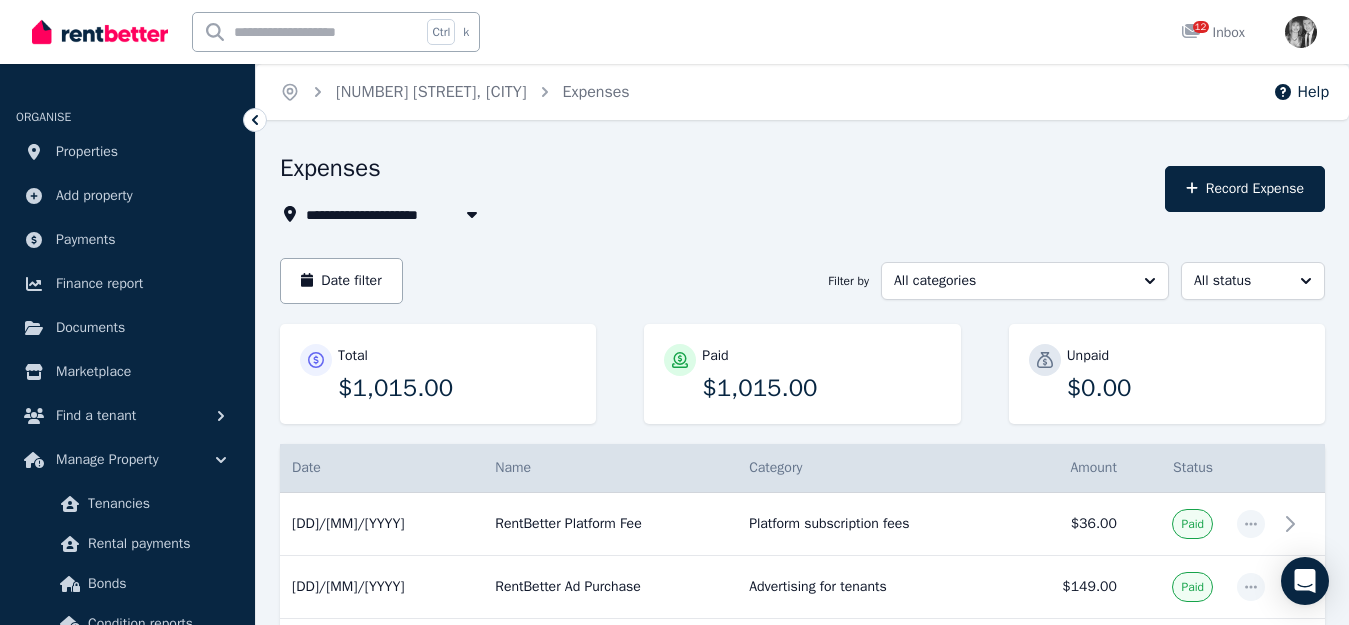 click 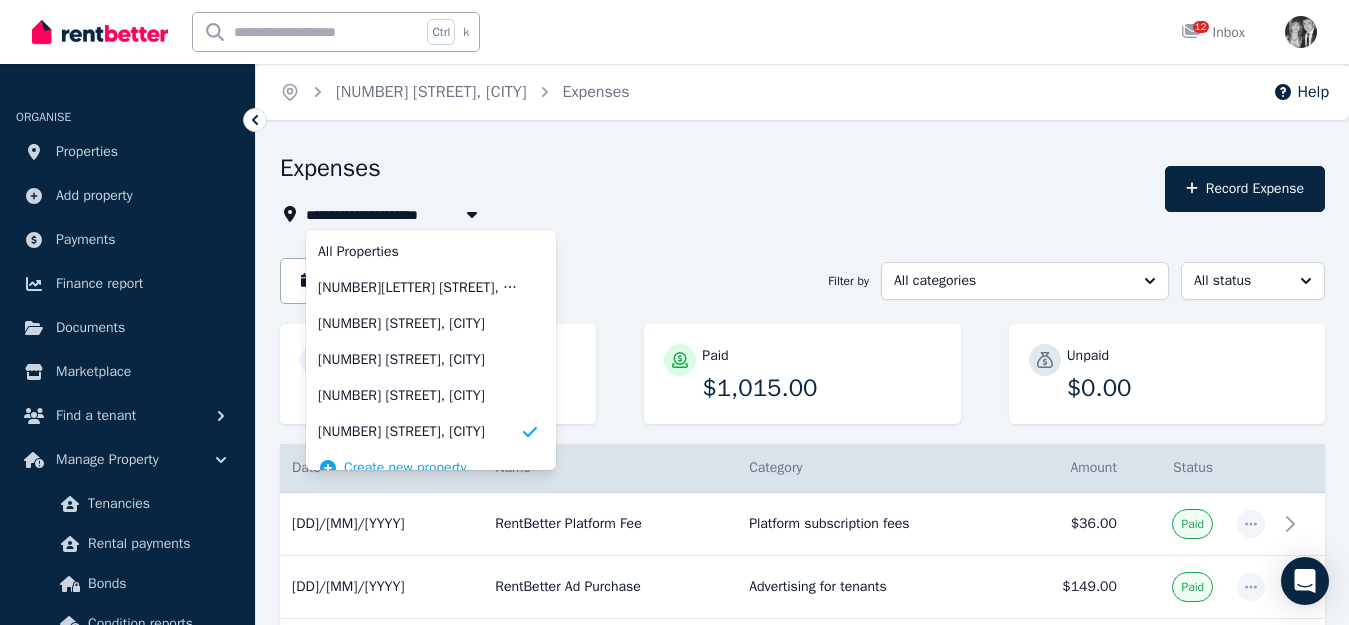 scroll, scrollTop: 20, scrollLeft: 0, axis: vertical 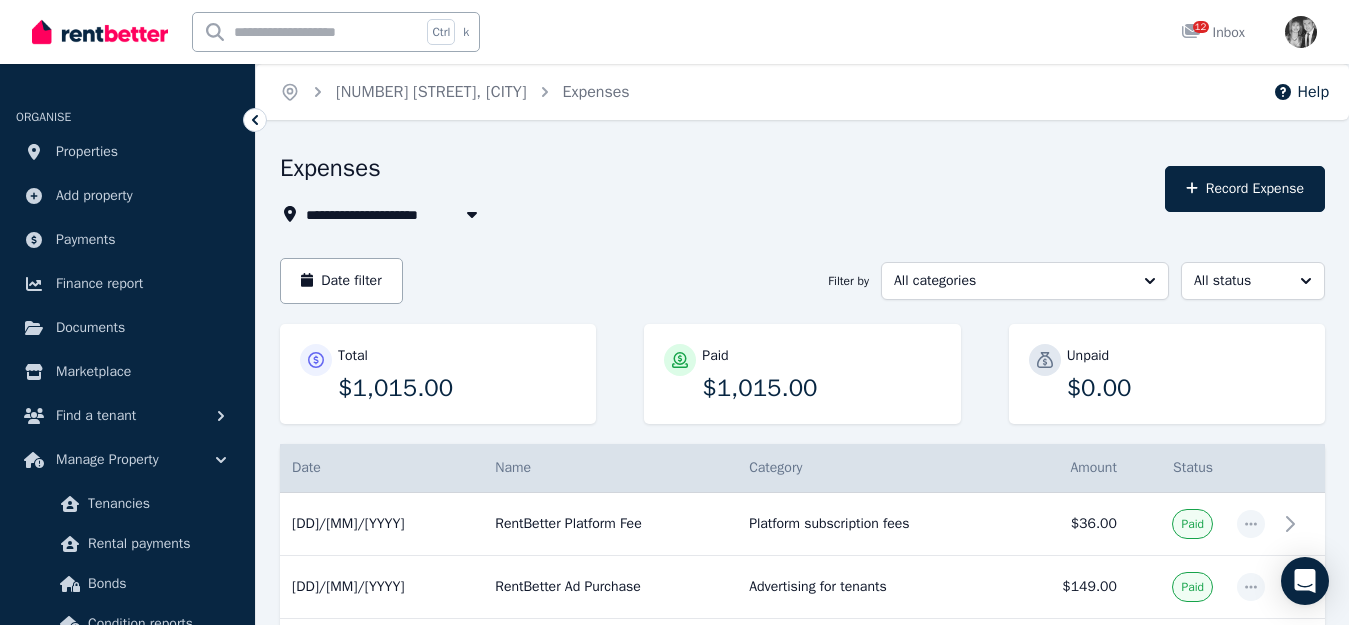 click on "**********" at bounding box center [716, 214] 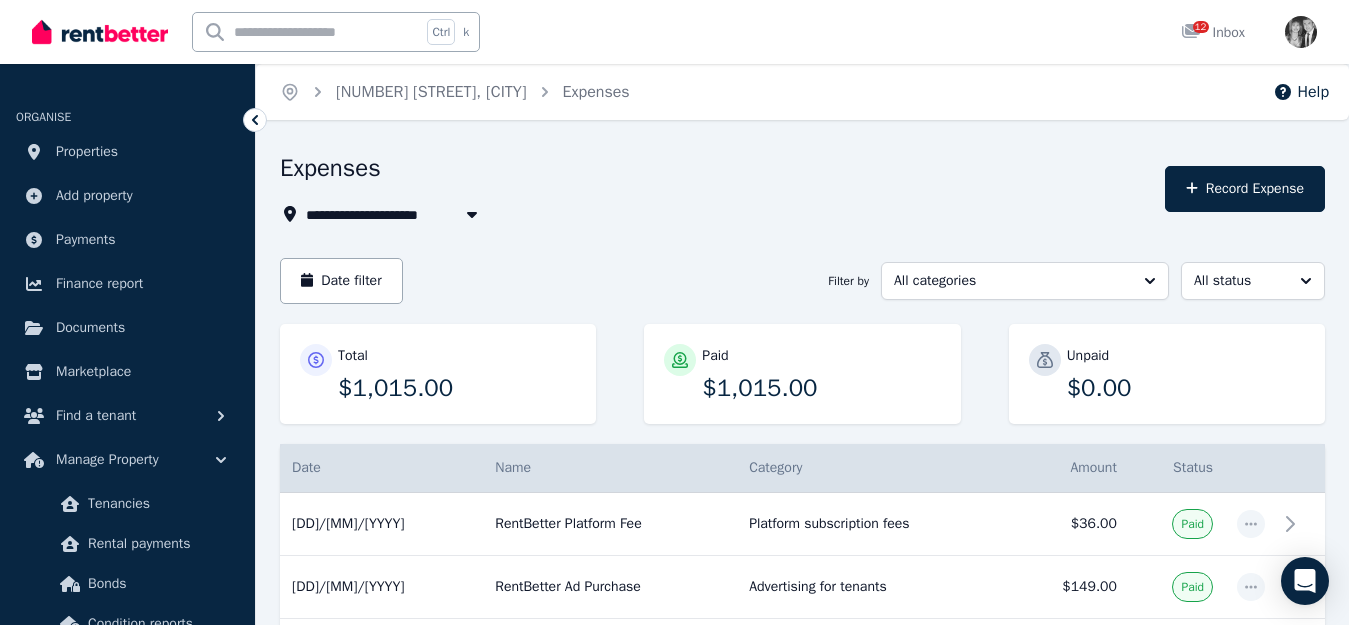 click 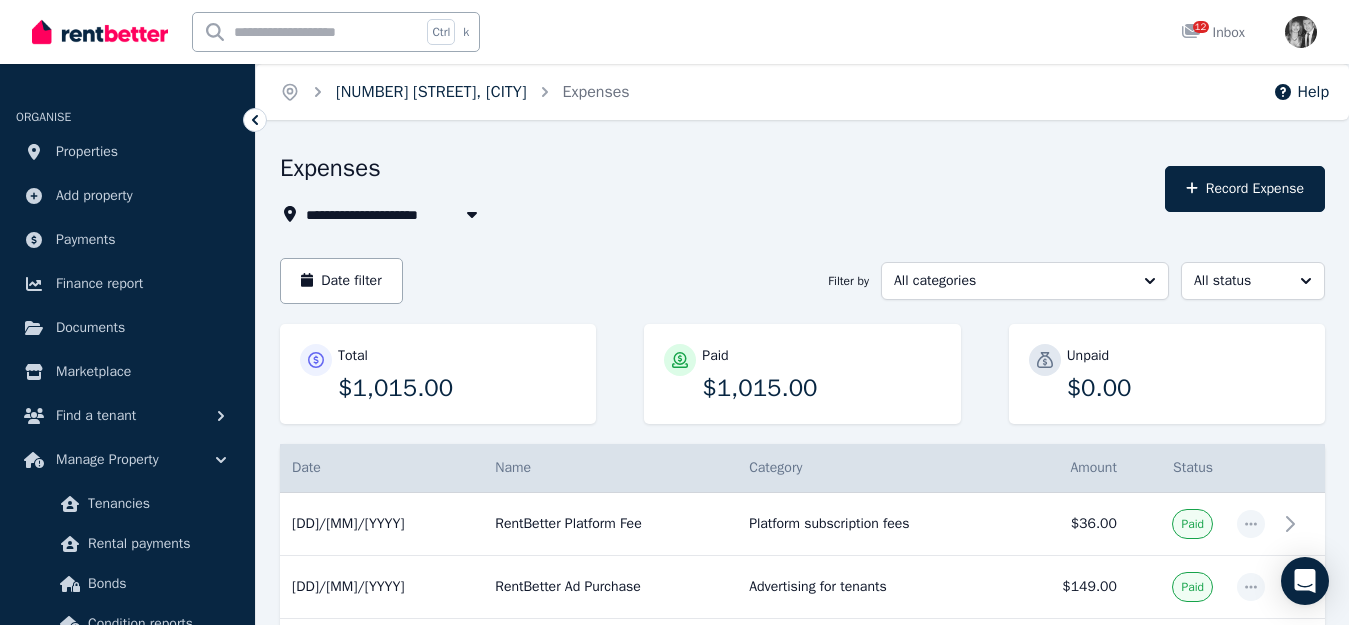 click on "[NUMBER] [STREET], [CITY]" at bounding box center [431, 92] 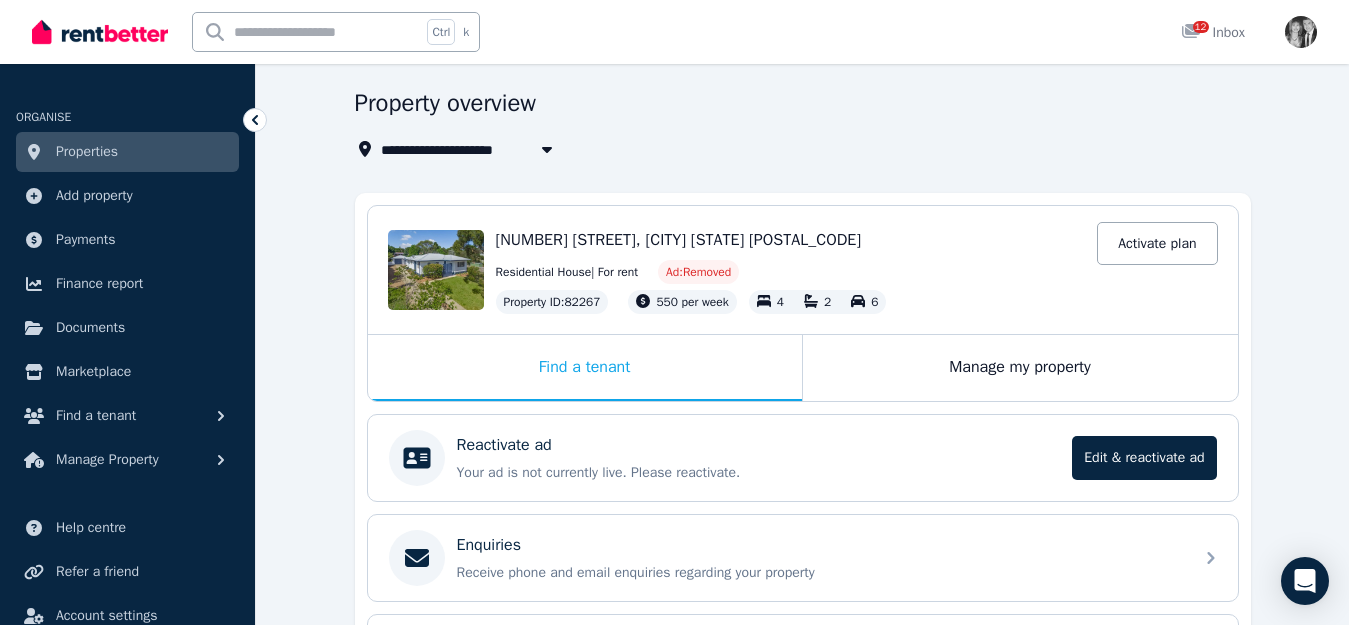 scroll, scrollTop: 30, scrollLeft: 0, axis: vertical 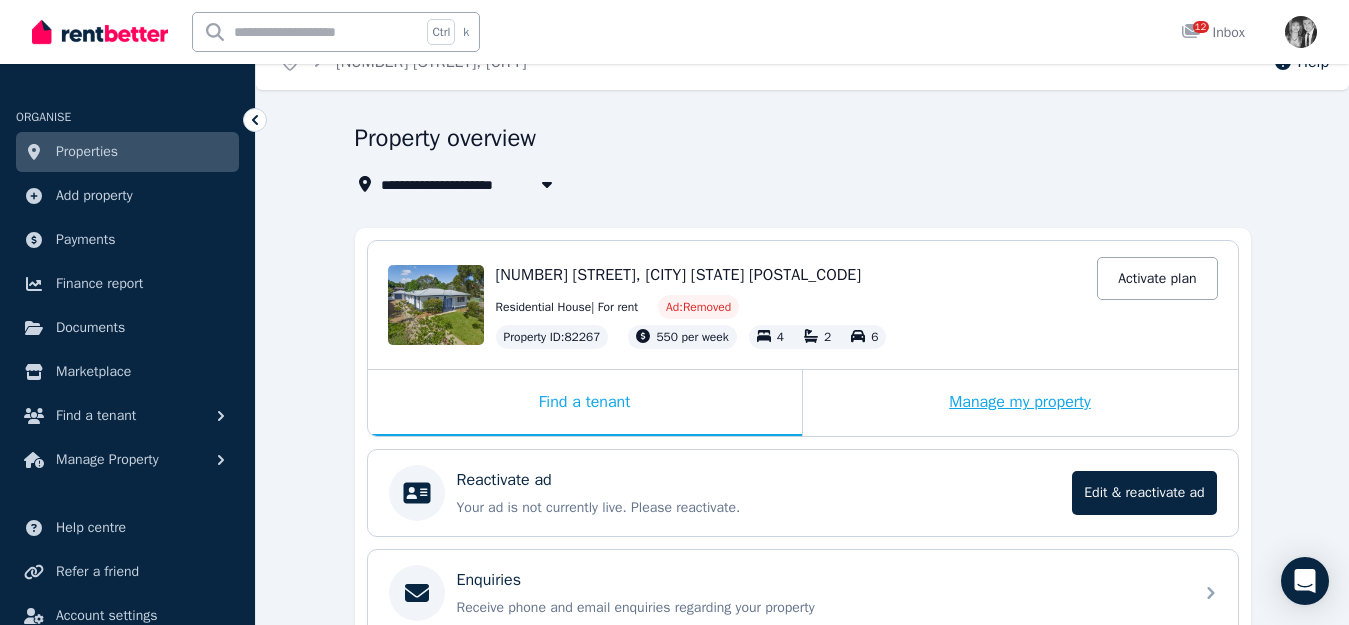 click on "Manage my property" at bounding box center (1020, 403) 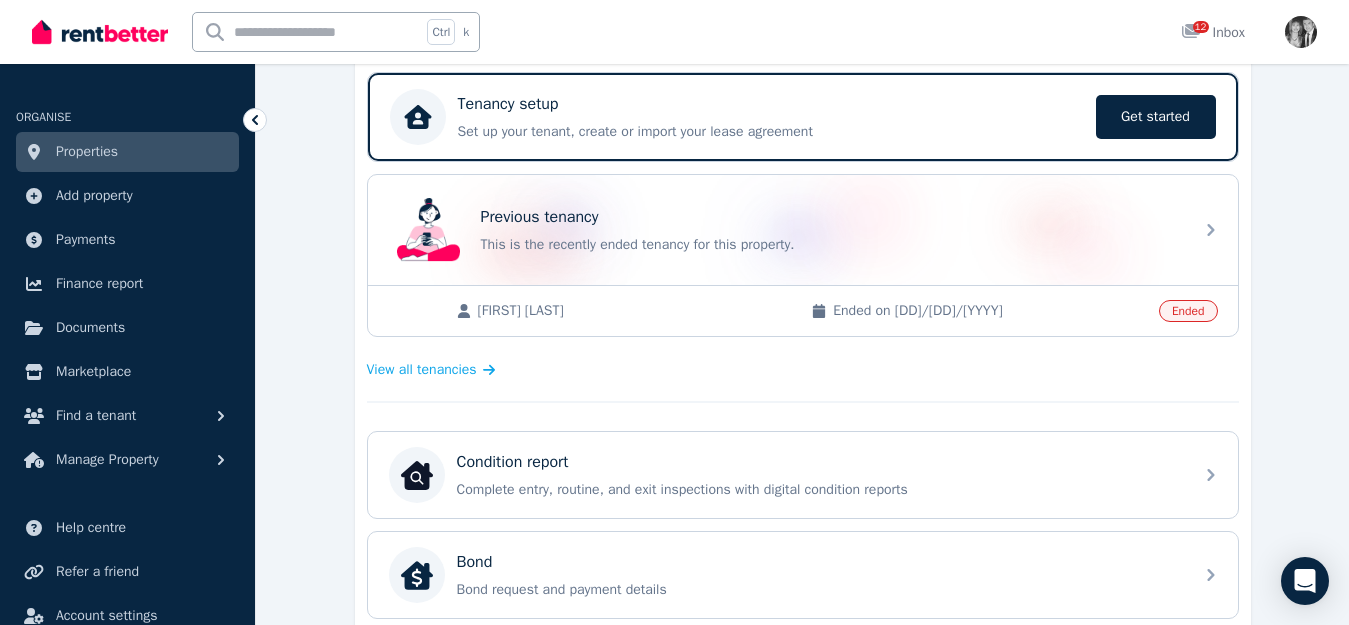 scroll, scrollTop: 430, scrollLeft: 0, axis: vertical 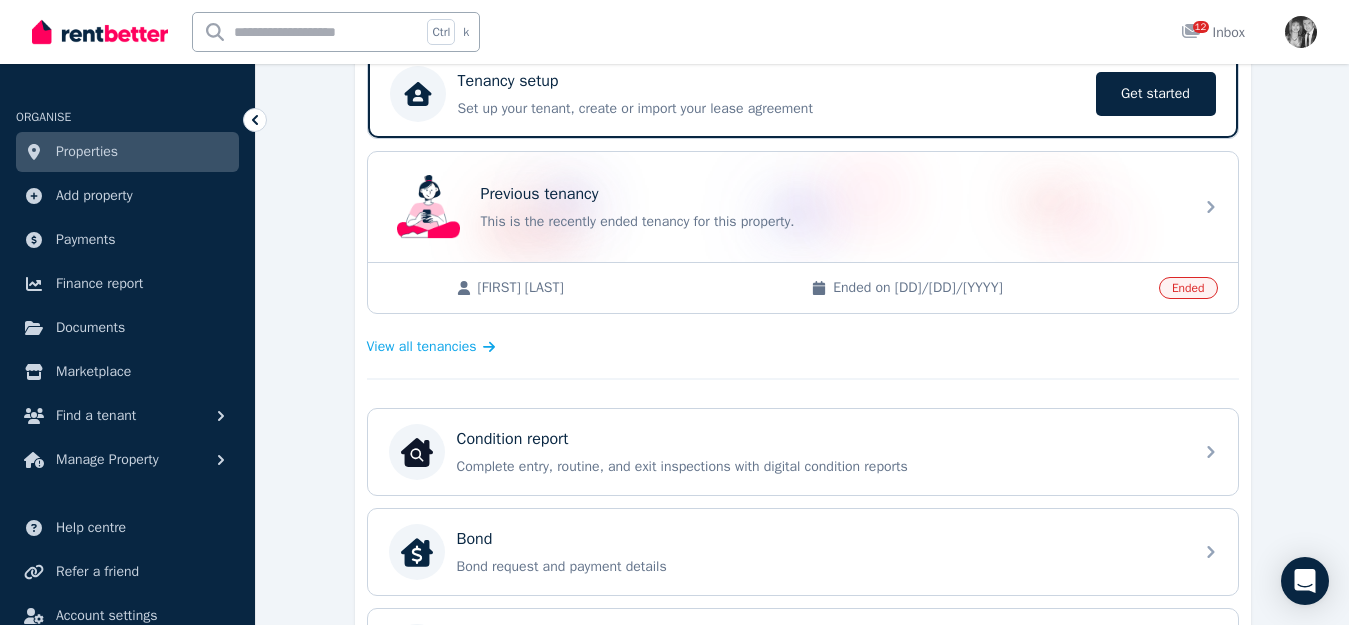 click on "Ended on   [DD]/[DD]/[YYYY]" at bounding box center (990, 288) 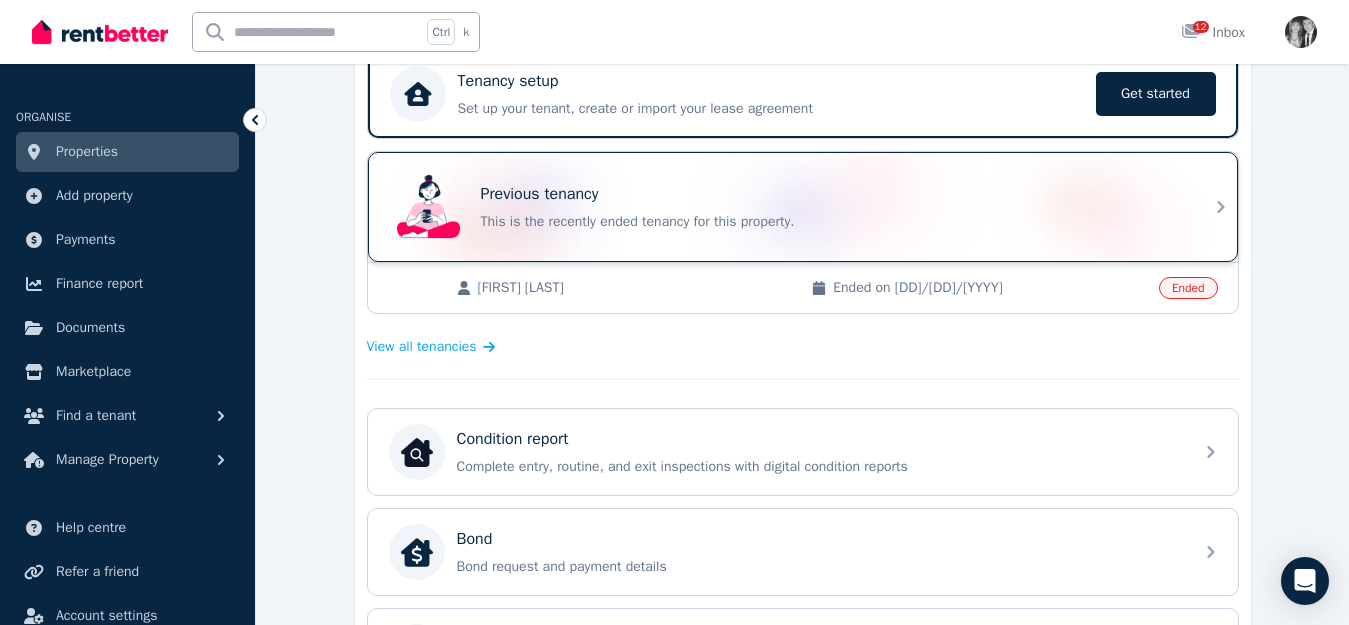 click on "Previous tenancy This is the recently ended tenancy for this property." at bounding box center [803, 207] 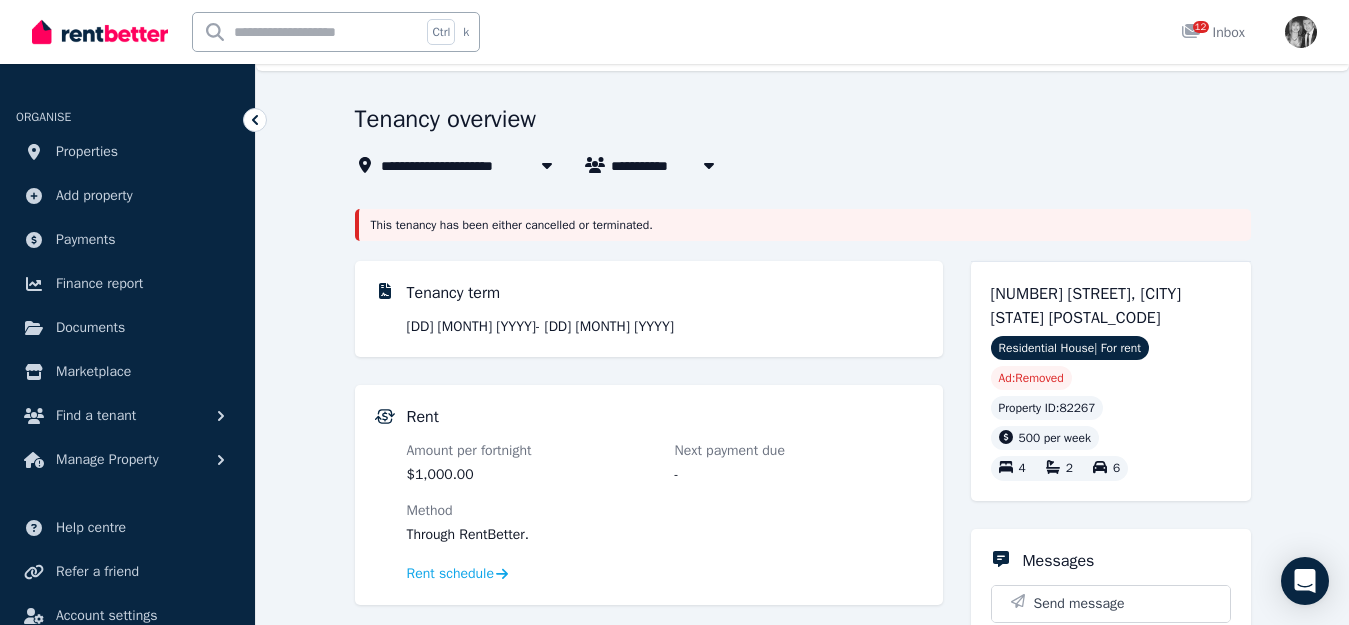 scroll, scrollTop: 0, scrollLeft: 0, axis: both 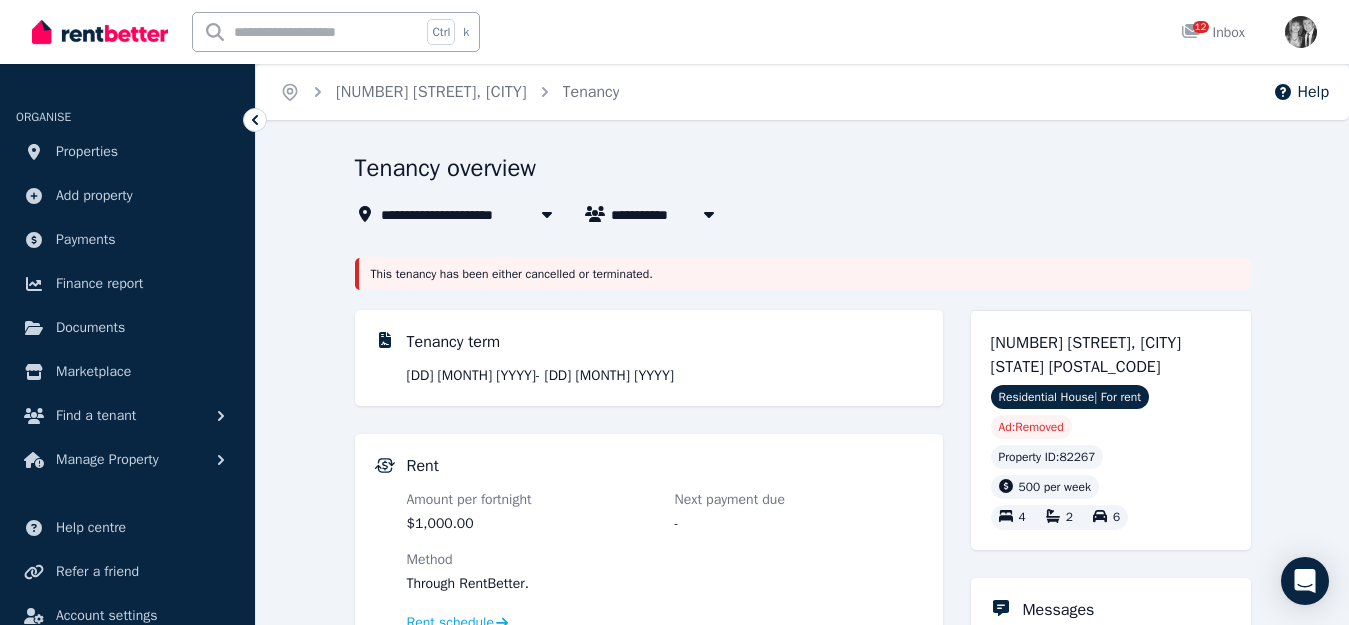 click 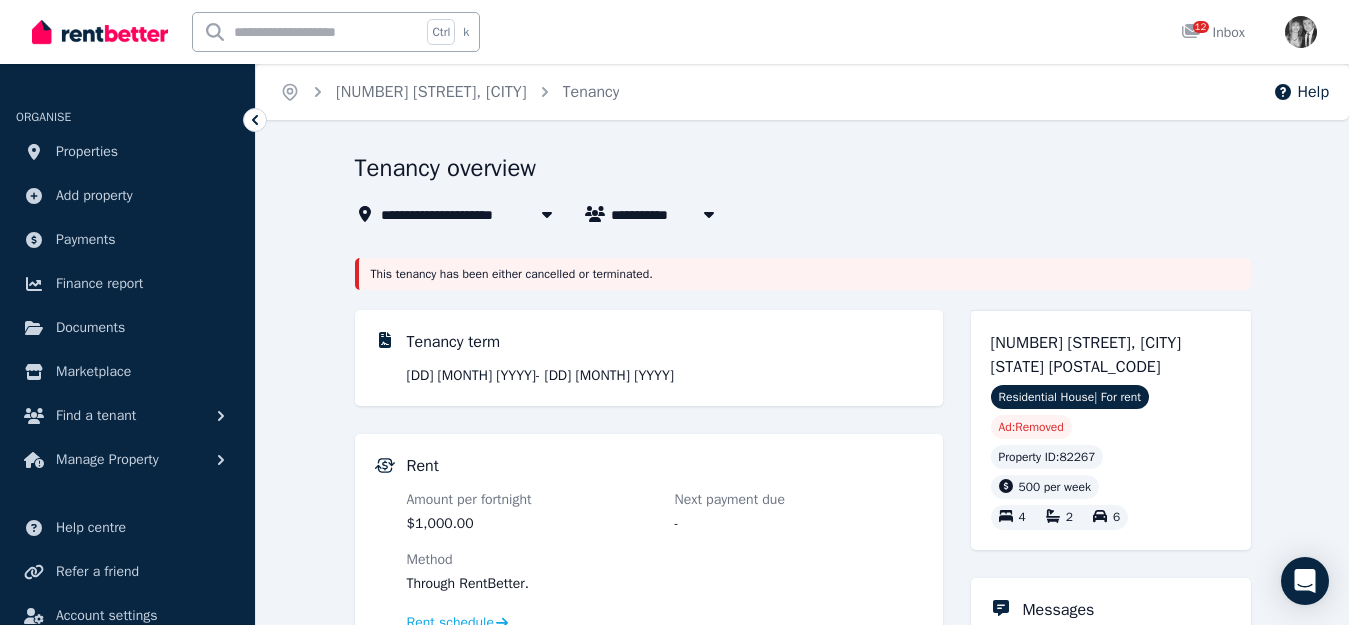 click 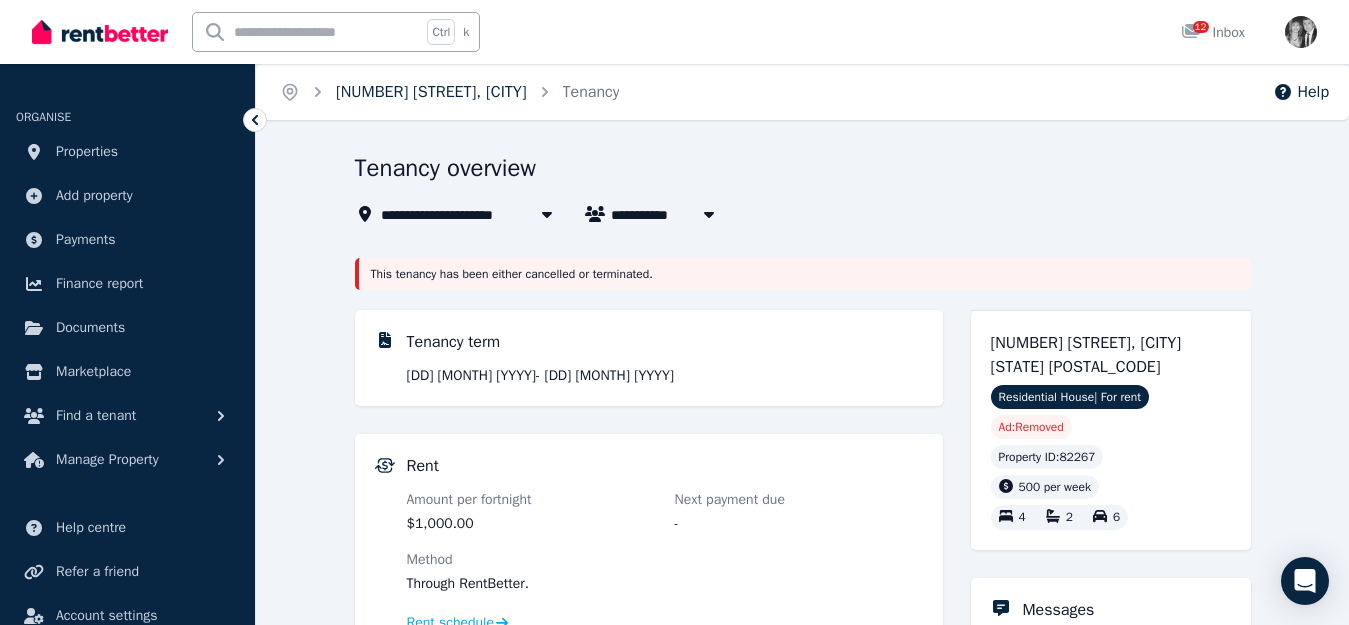click on "[NUMBER] [STREET], [CITY]" at bounding box center (431, 92) 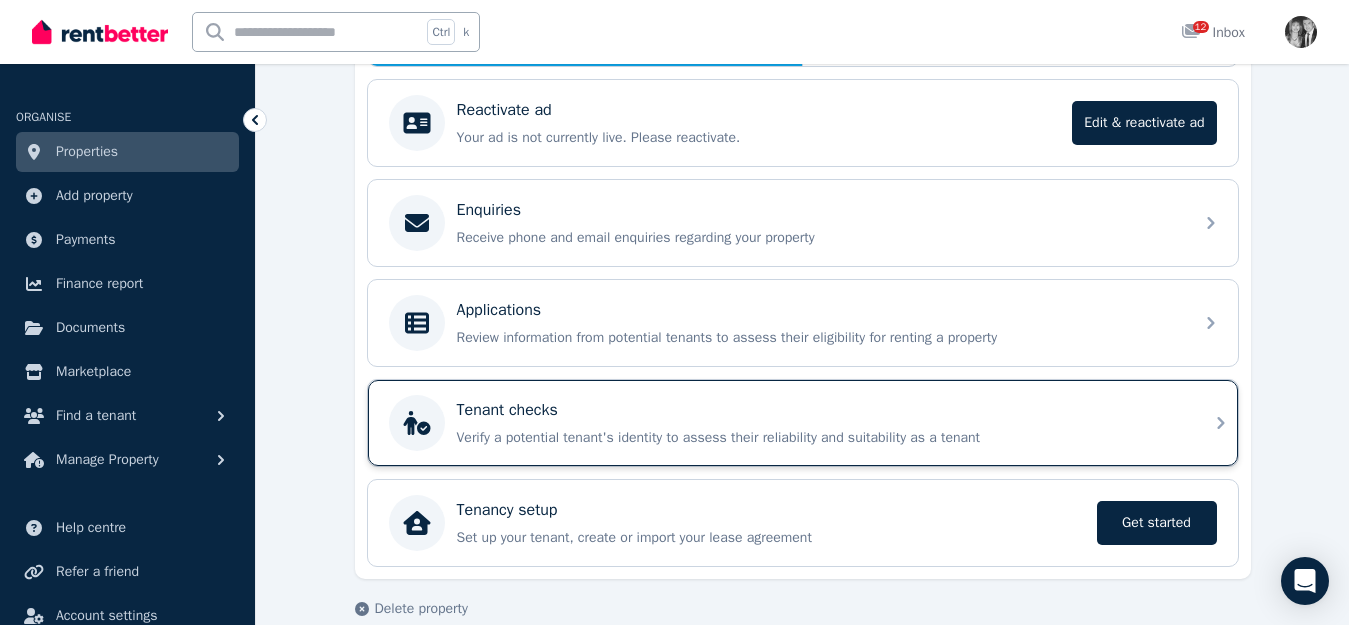 scroll, scrollTop: 430, scrollLeft: 0, axis: vertical 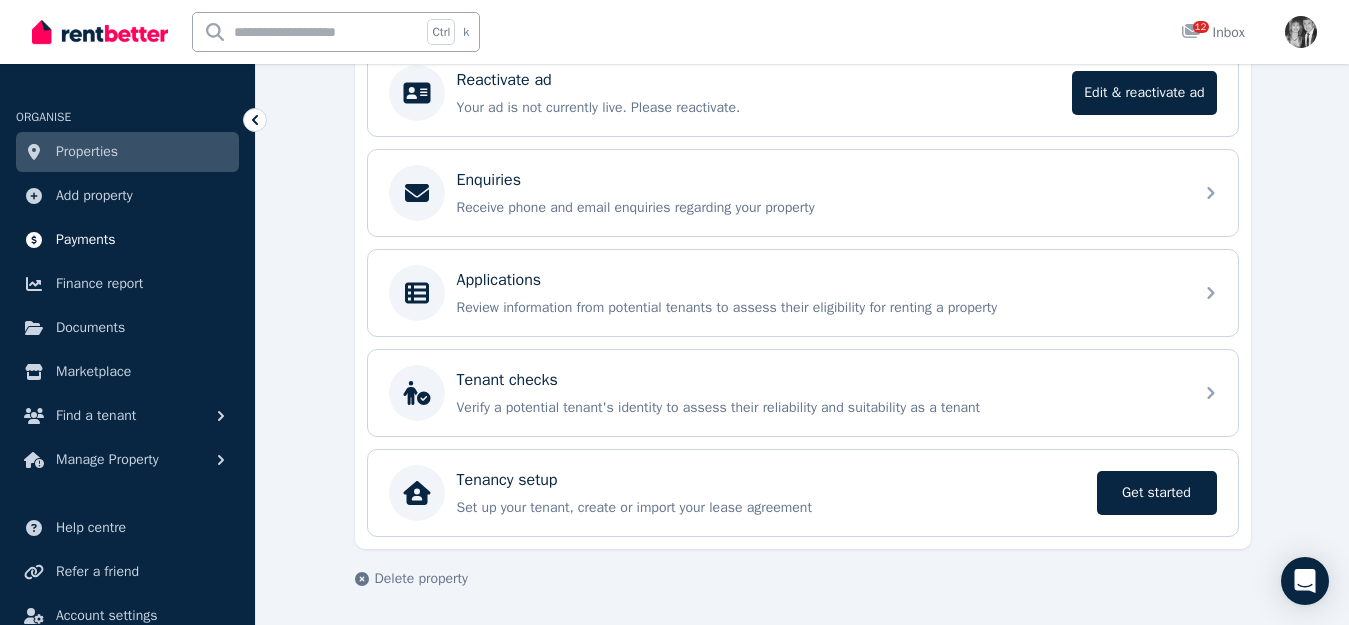 click on "Payments" at bounding box center (86, 240) 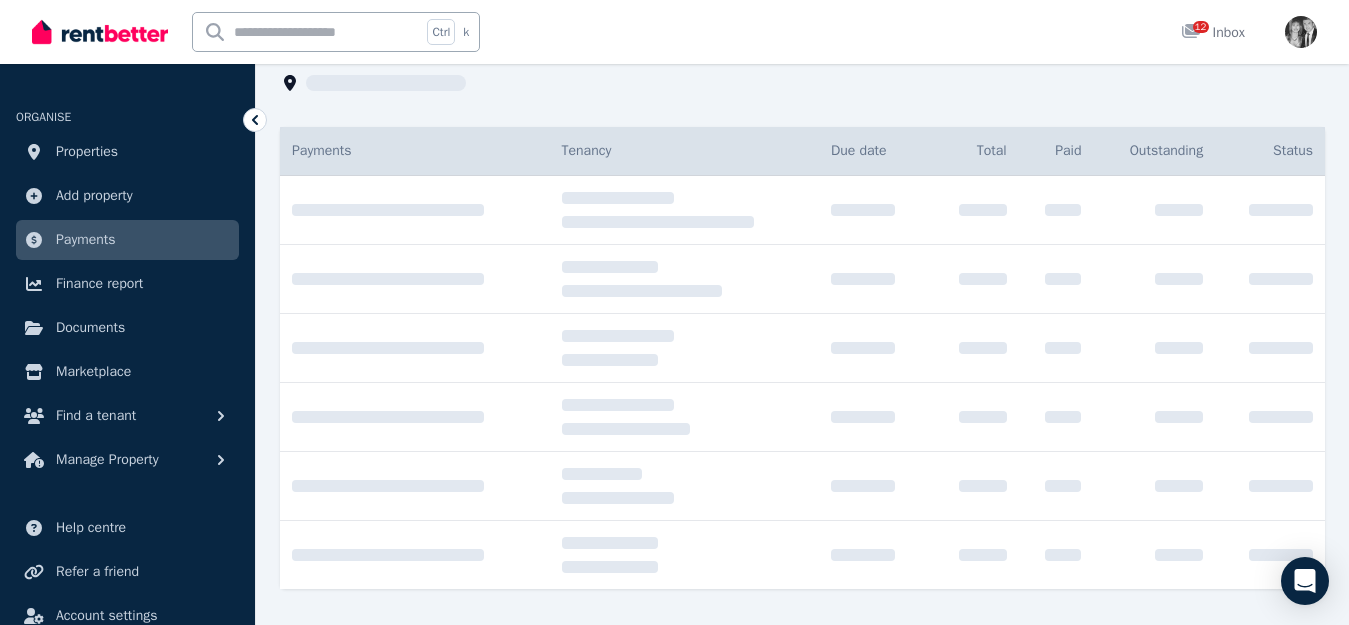 scroll, scrollTop: 0, scrollLeft: 0, axis: both 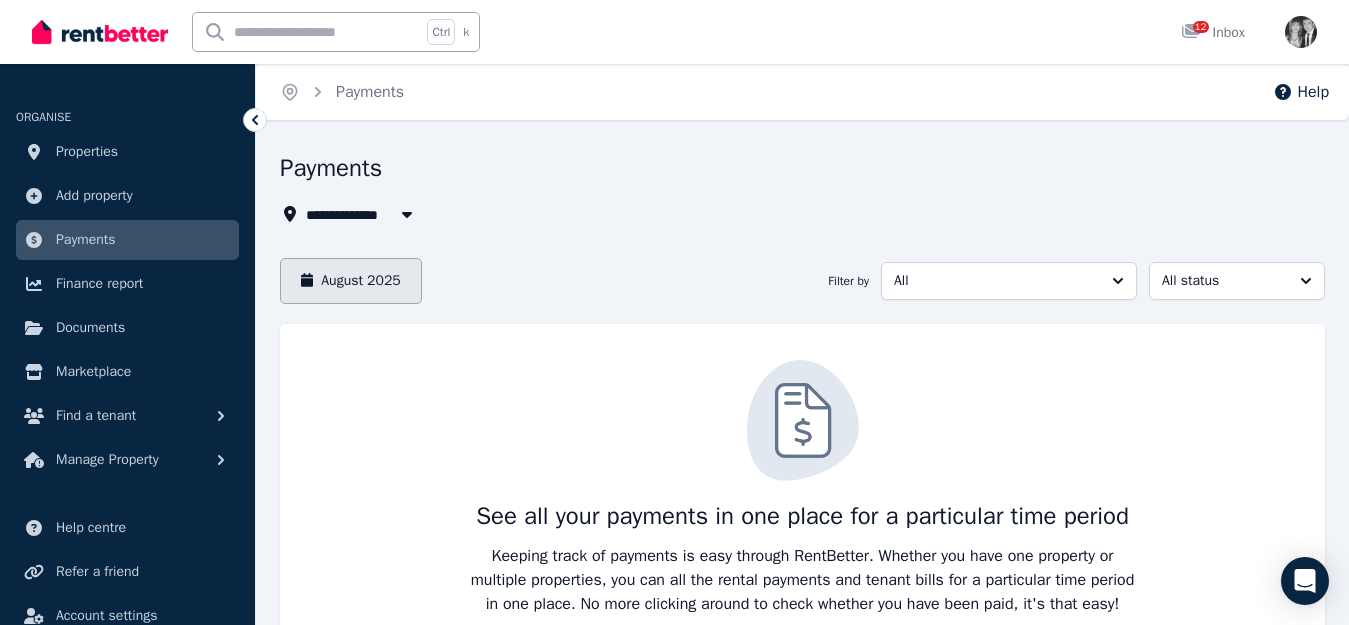 click on "August 2025" at bounding box center [351, 281] 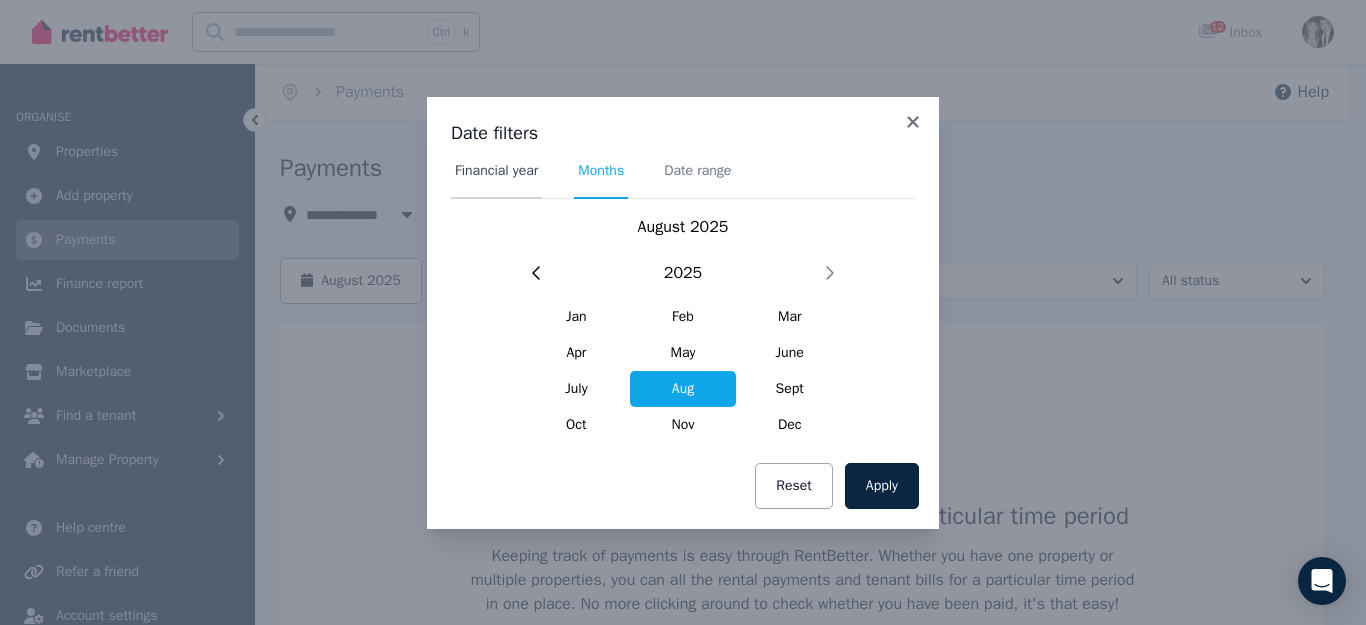 click on "Financial year" at bounding box center (496, 171) 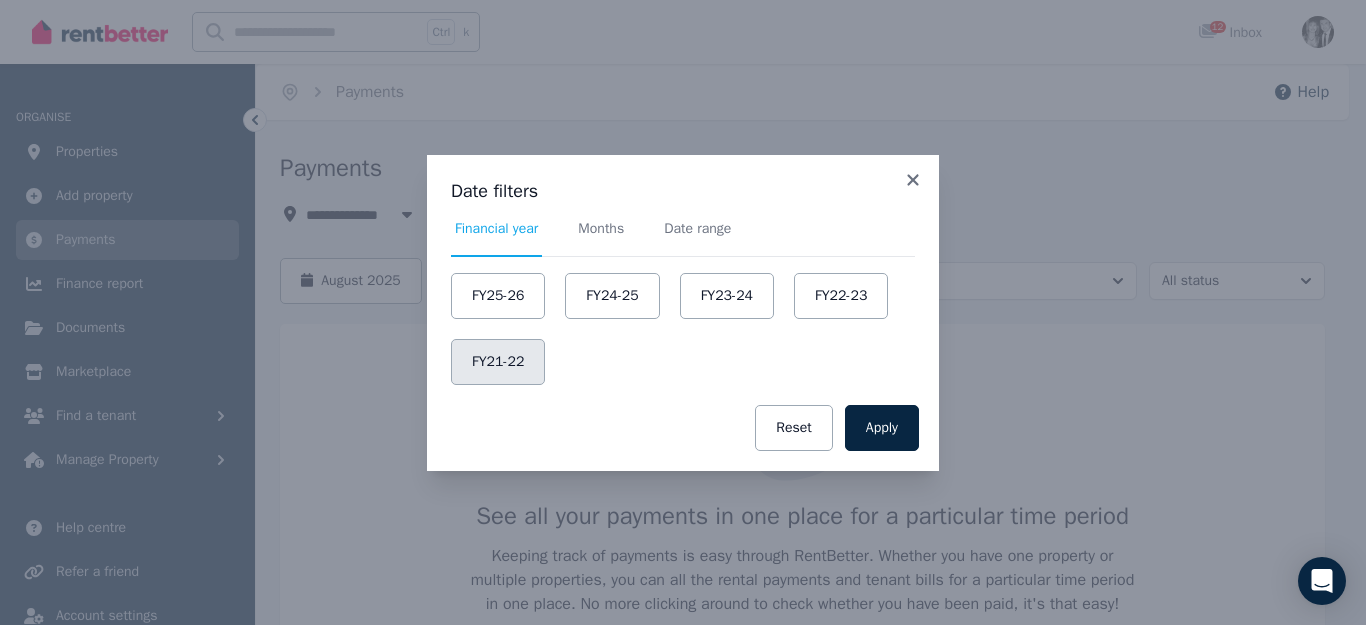 click on "FY21-22" at bounding box center (498, 362) 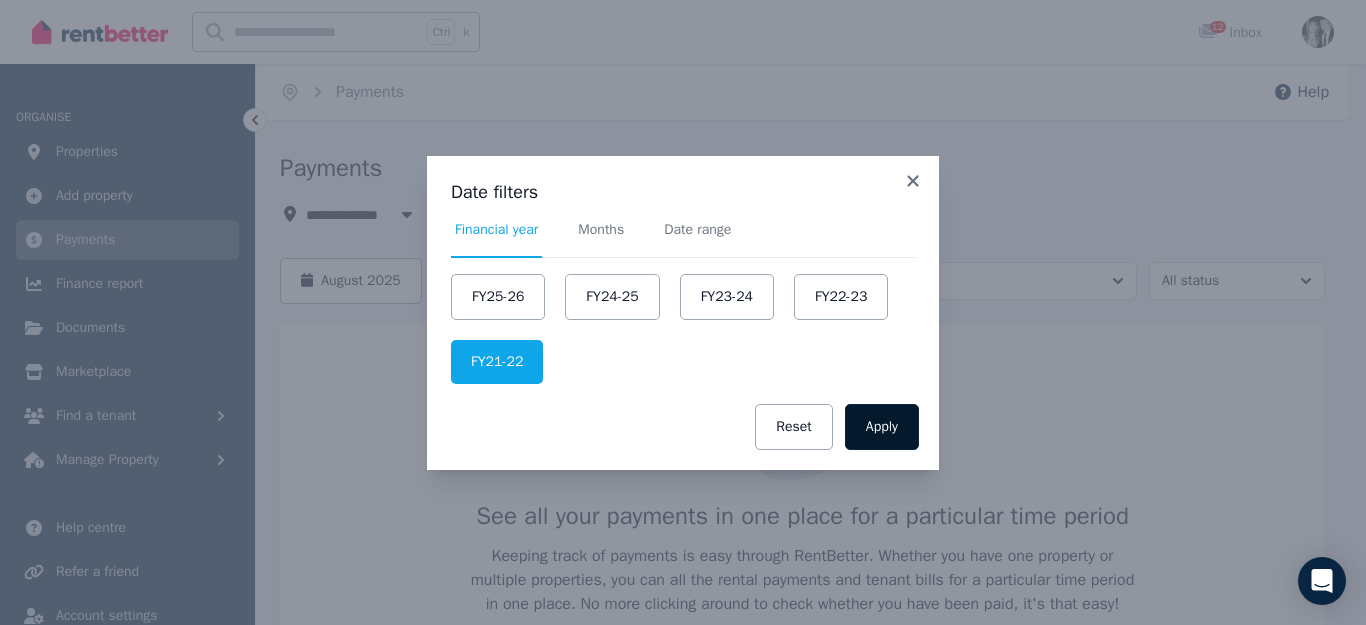 click on "Apply" at bounding box center (882, 427) 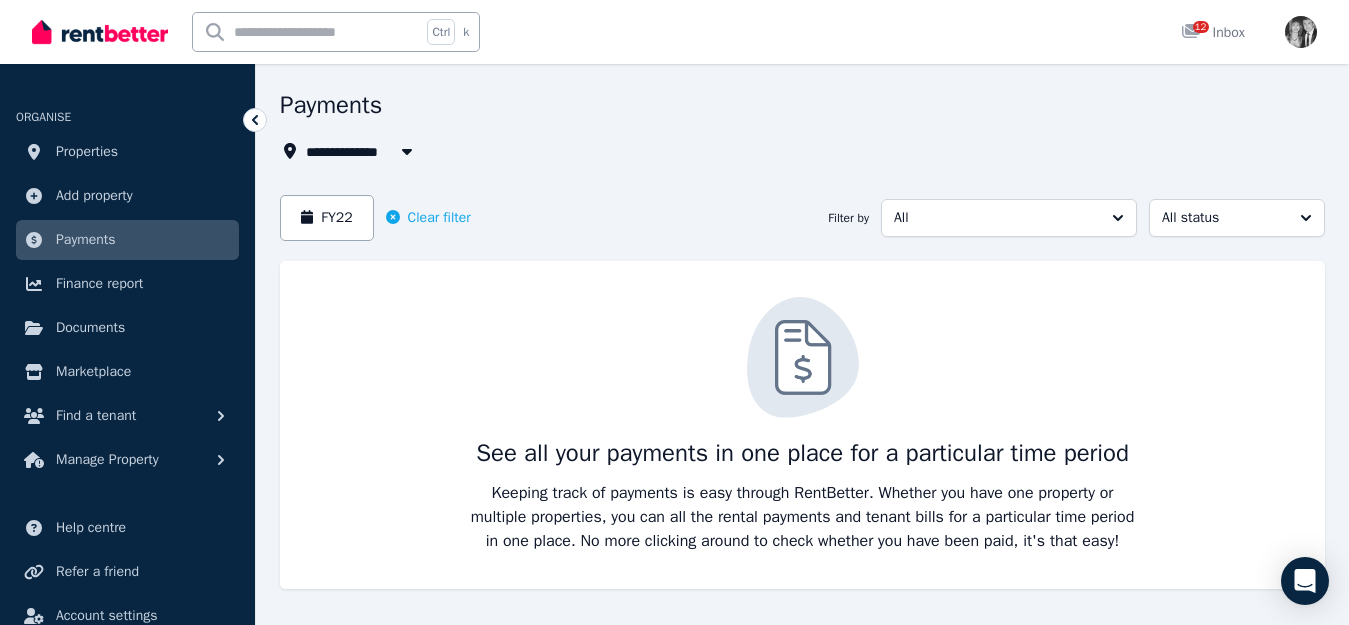 scroll, scrollTop: 98, scrollLeft: 0, axis: vertical 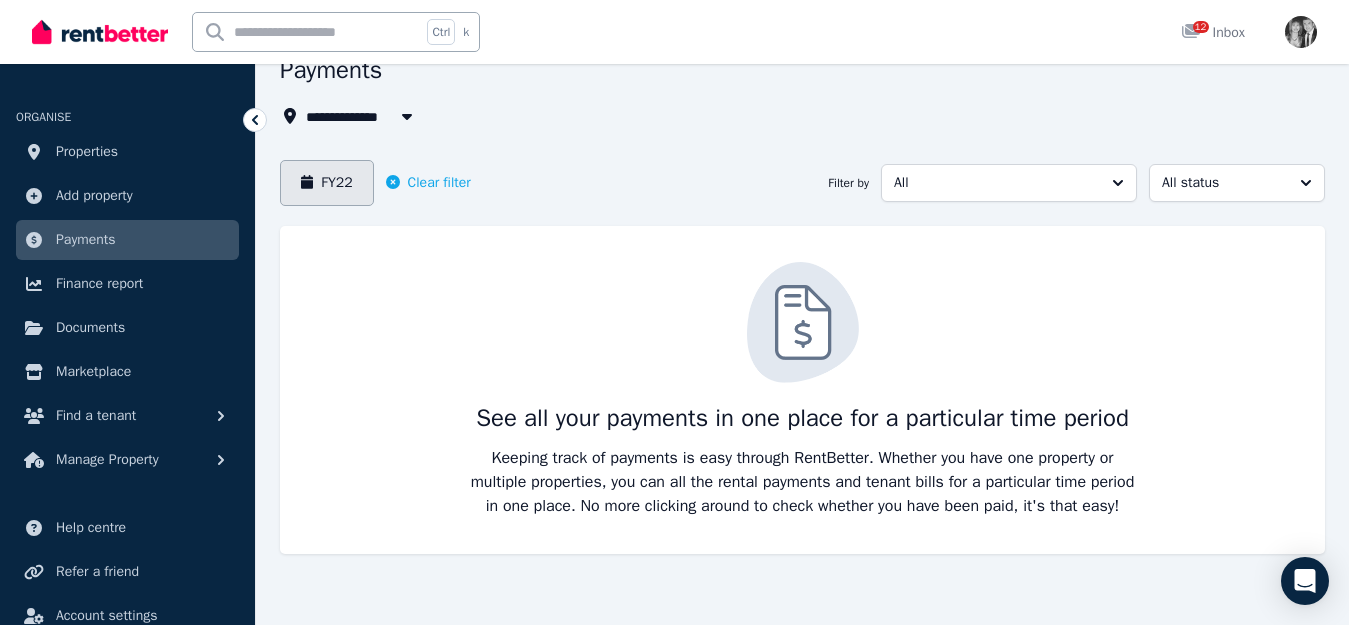 click on "FY22" at bounding box center (327, 183) 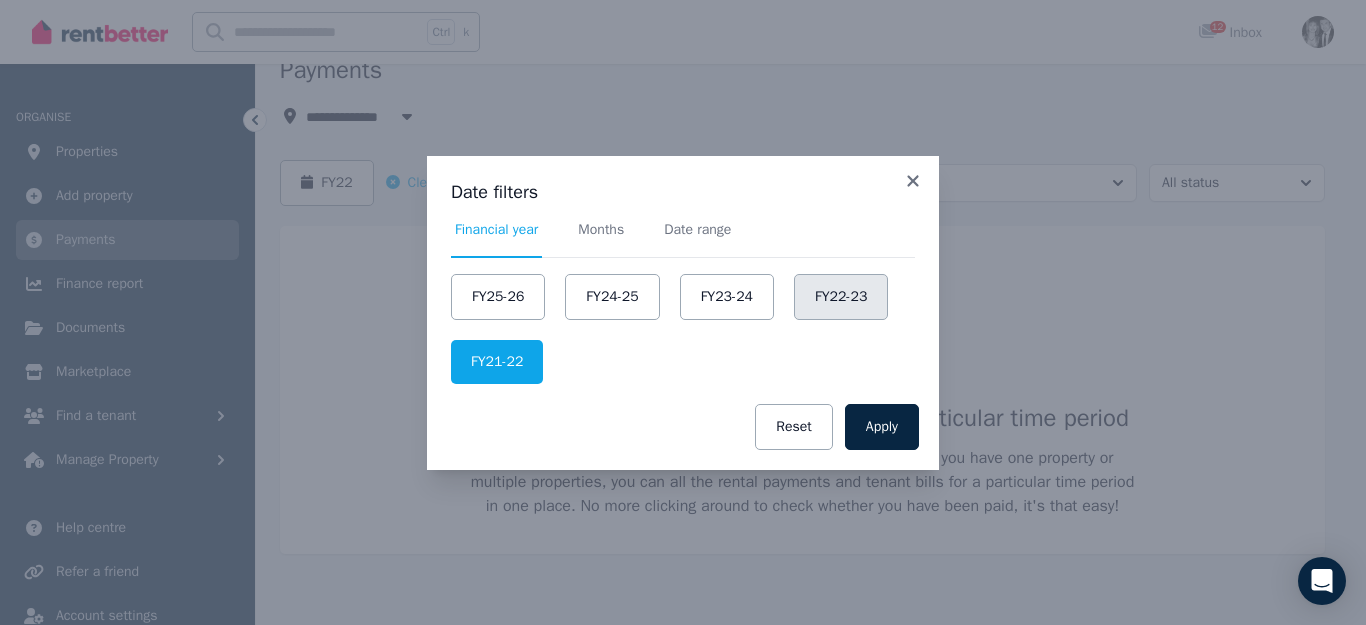 click on "FY22-23" at bounding box center (841, 297) 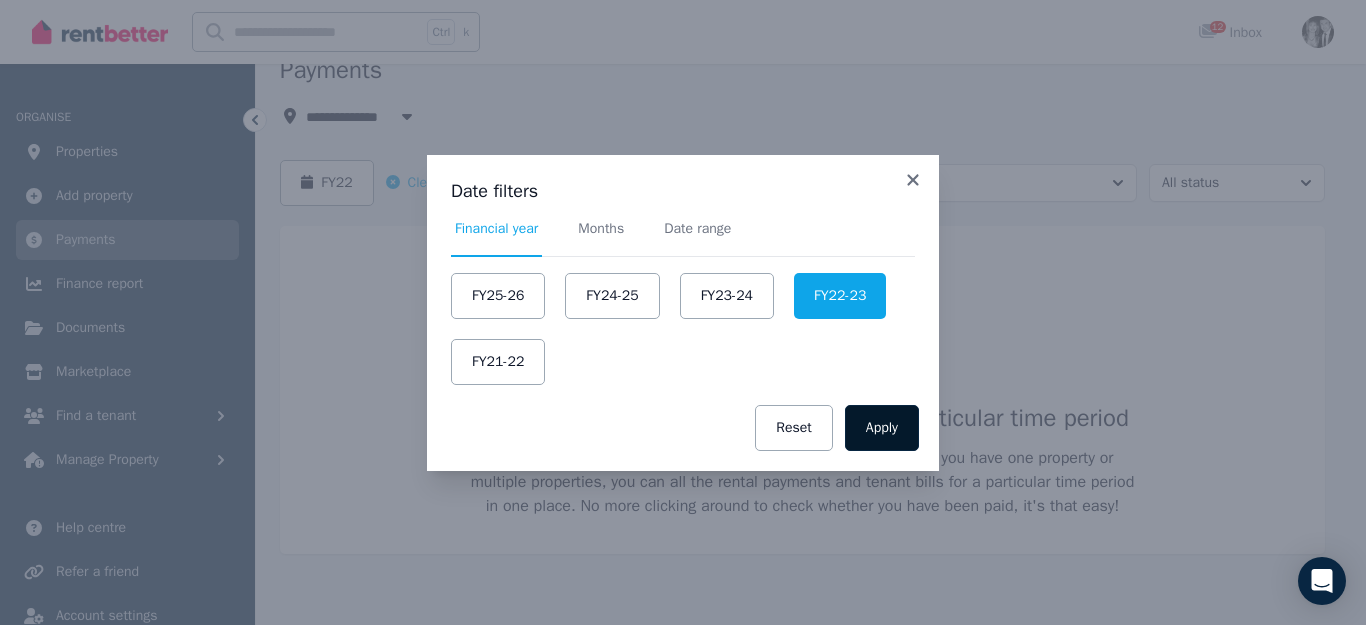 click on "Apply" at bounding box center (882, 428) 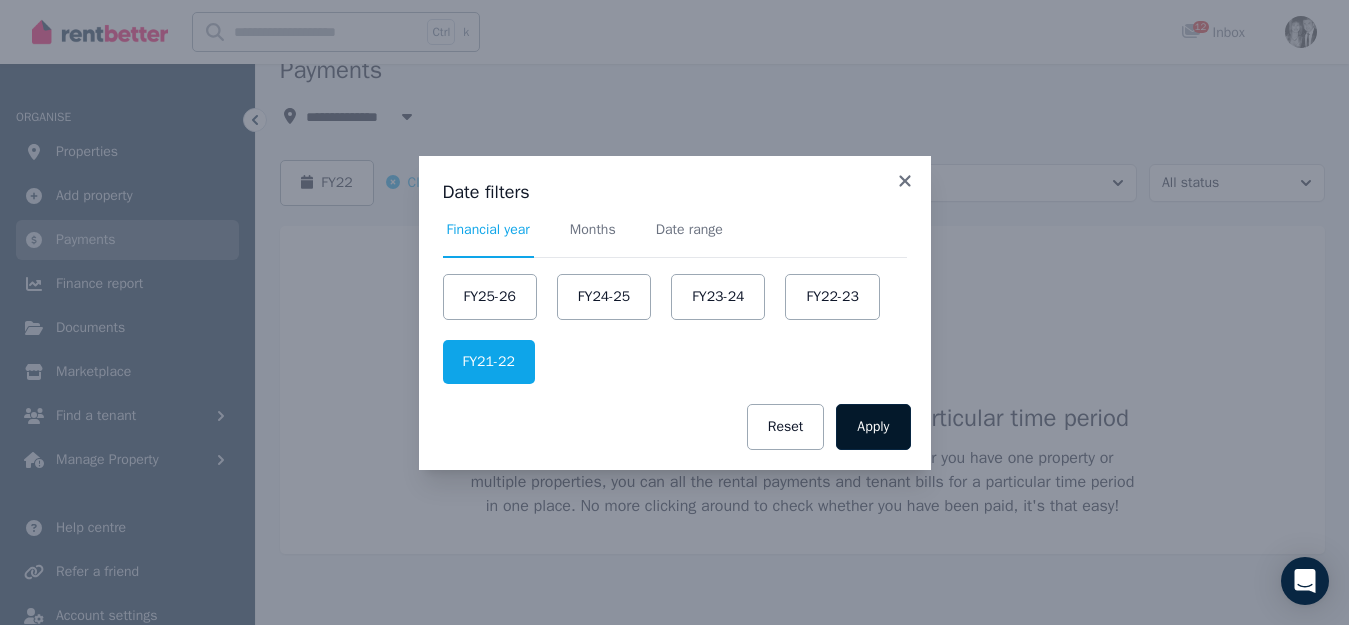 scroll, scrollTop: 0, scrollLeft: 0, axis: both 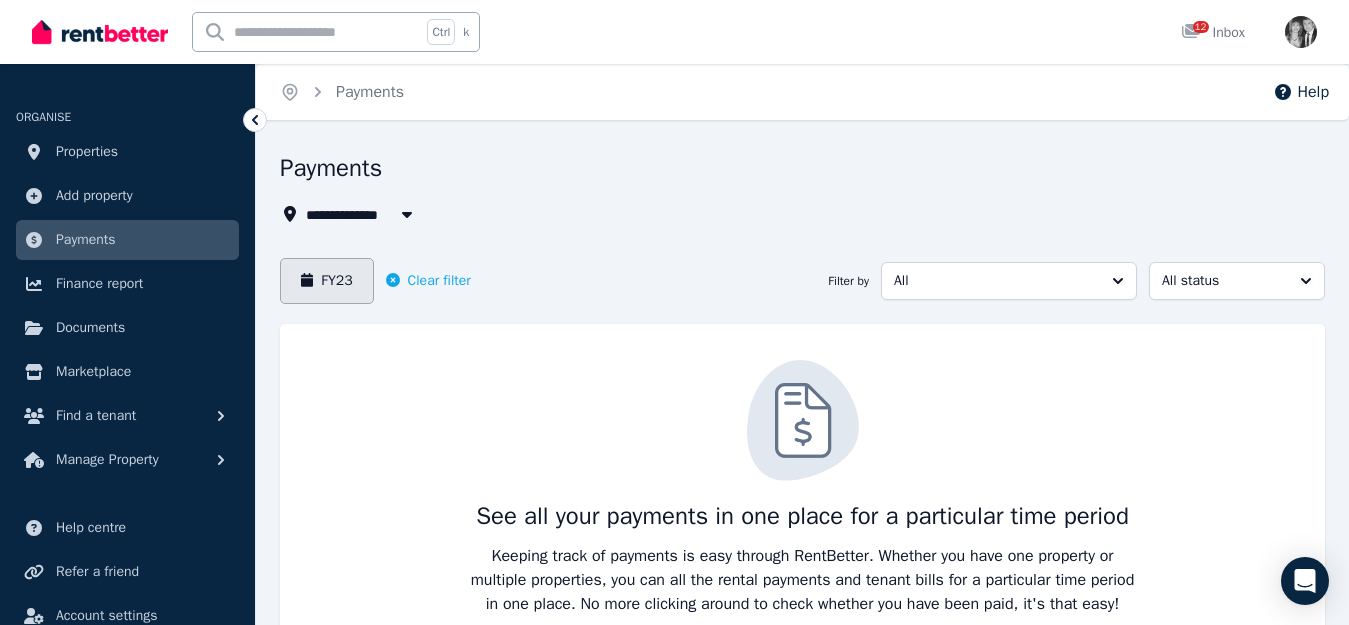 click on "FY23" at bounding box center [327, 281] 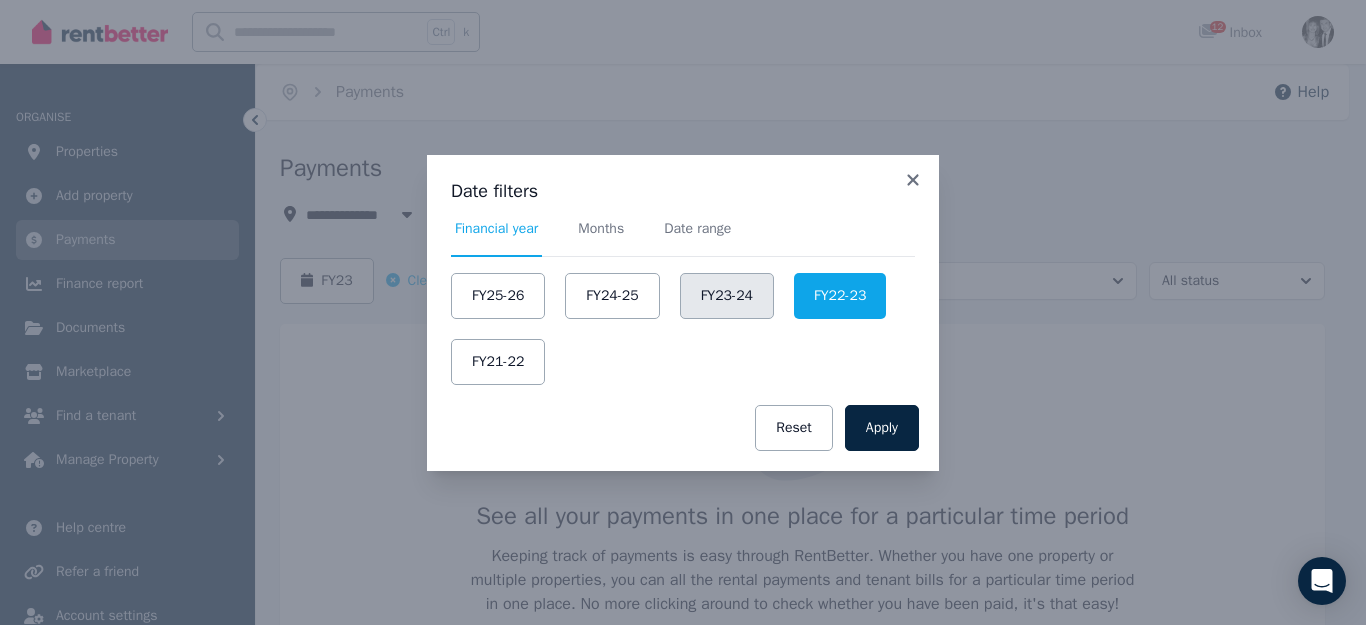 click on "FY23-24" at bounding box center [727, 296] 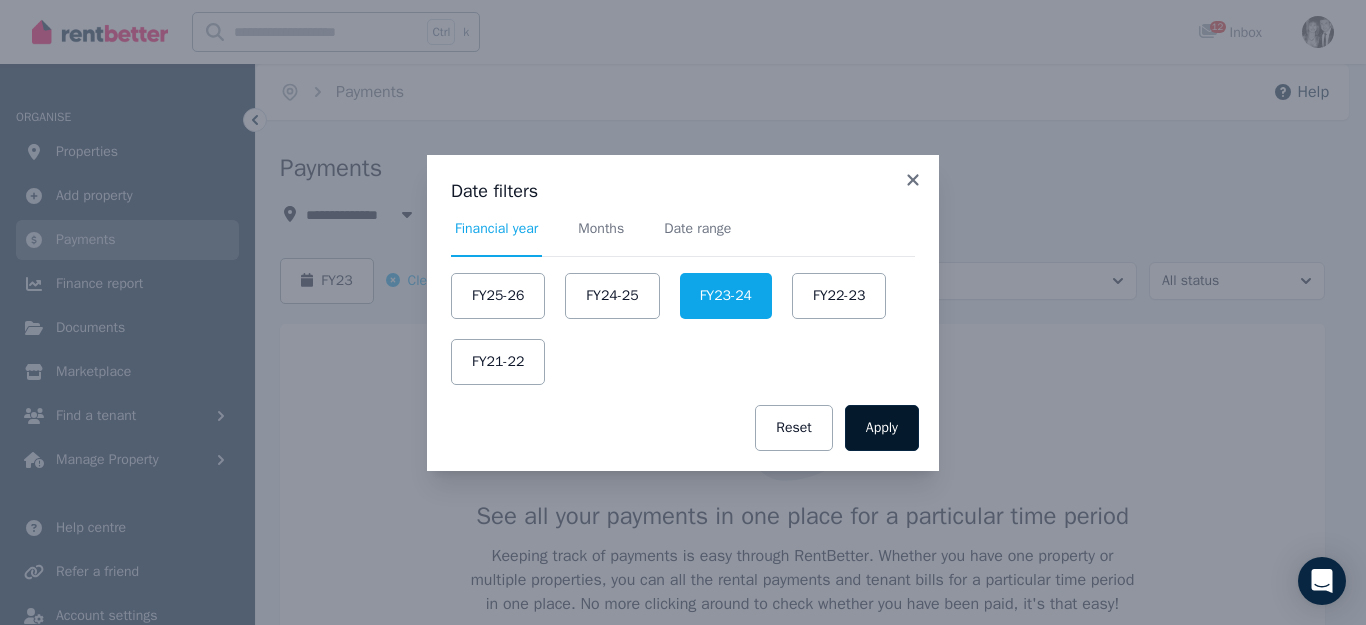 click on "Apply" at bounding box center [882, 428] 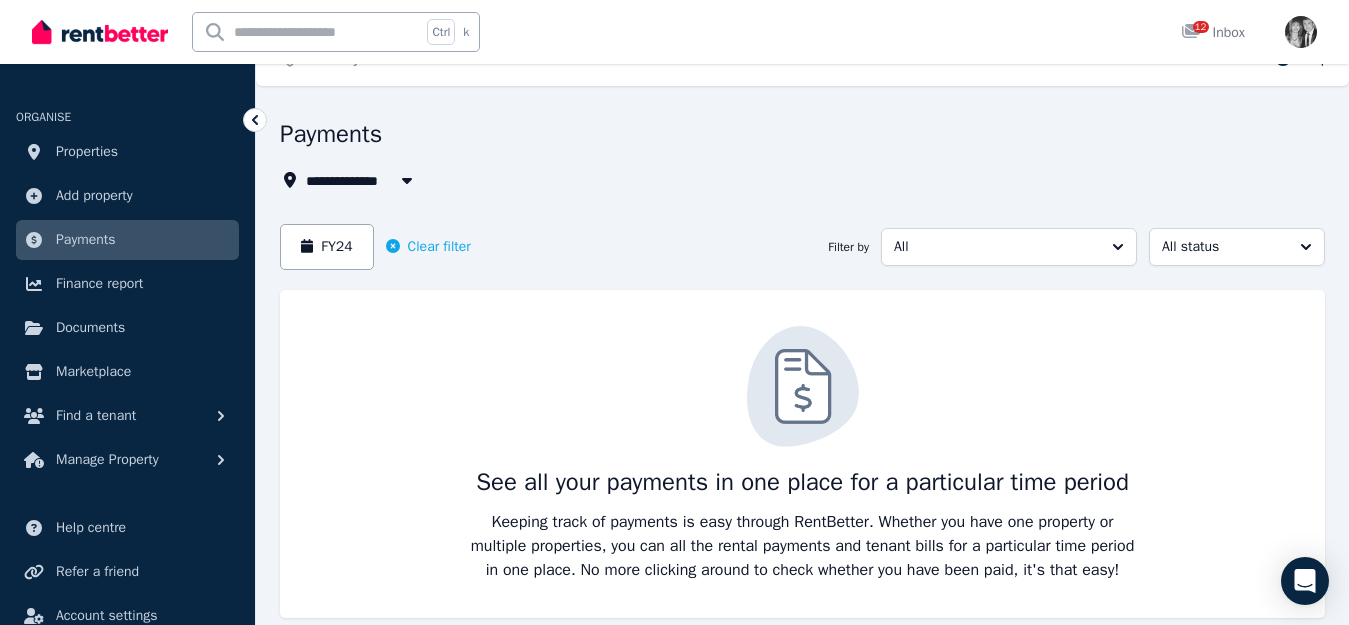 scroll, scrollTop: 0, scrollLeft: 0, axis: both 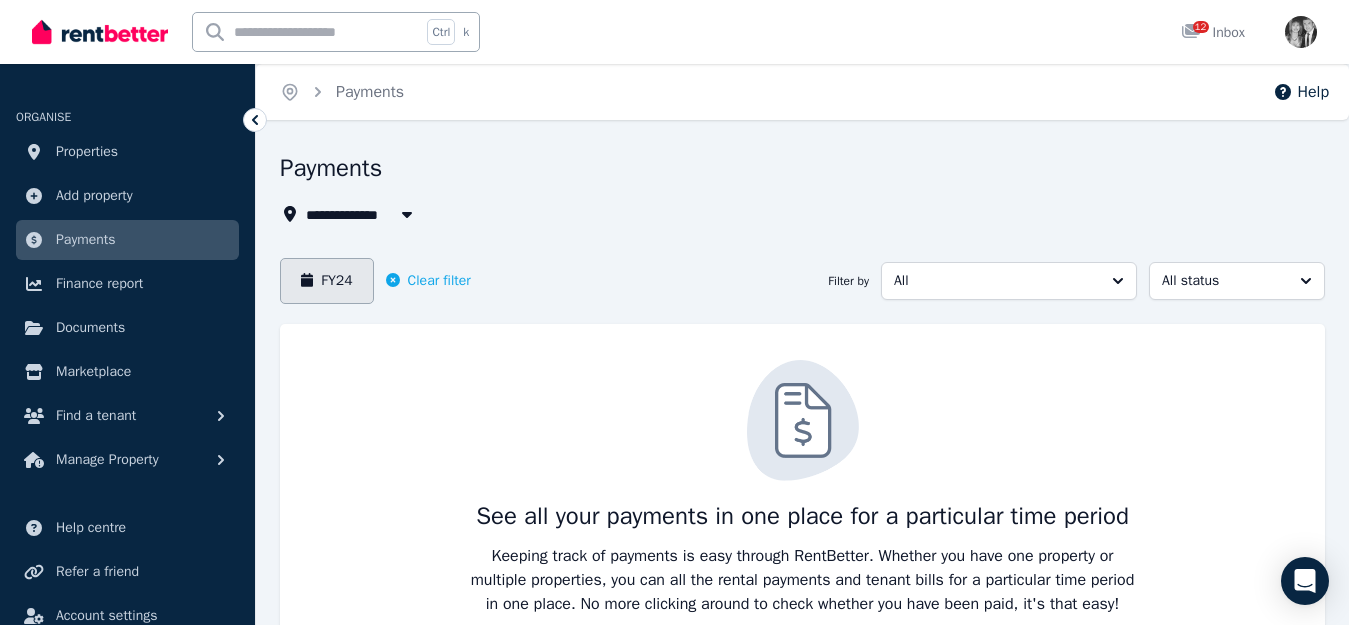 click 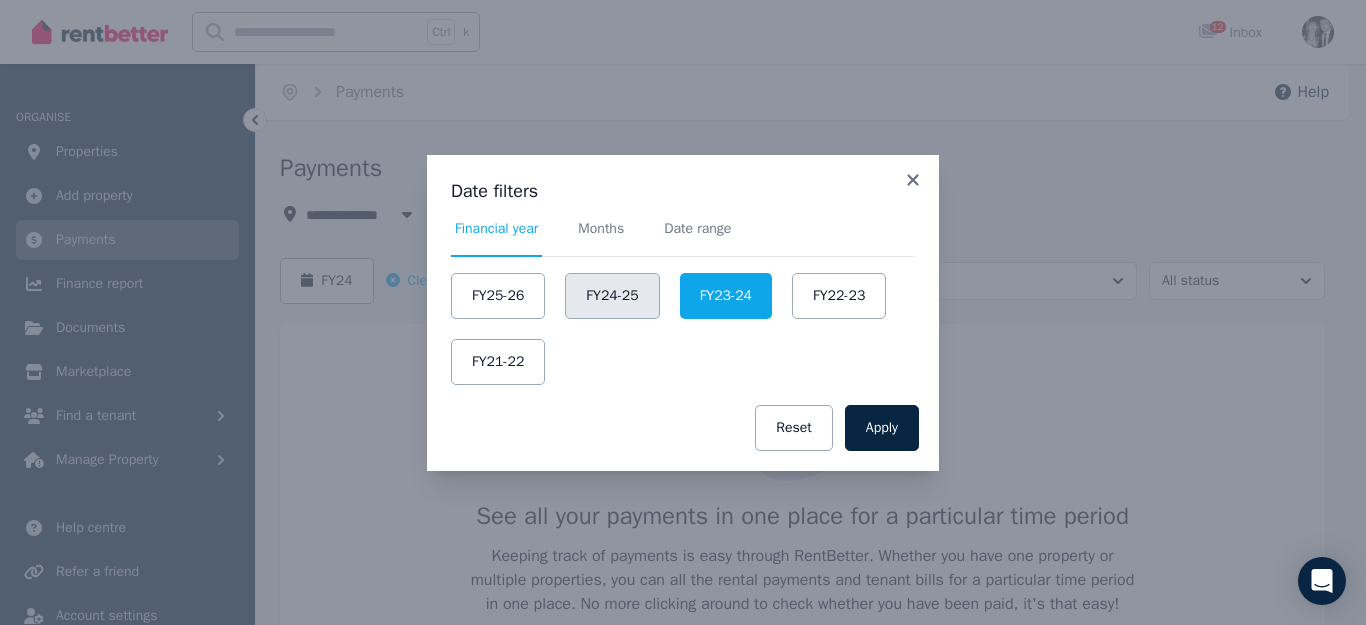click on "FY24-25" at bounding box center (612, 296) 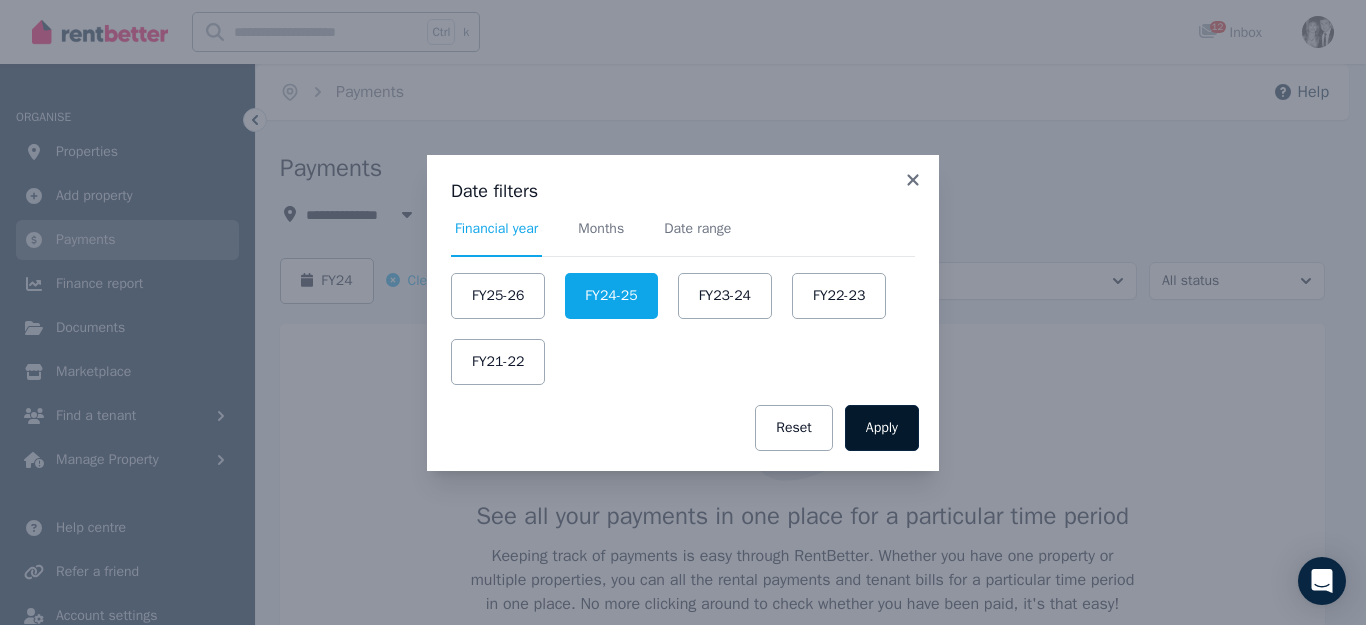 click on "Apply" at bounding box center (882, 428) 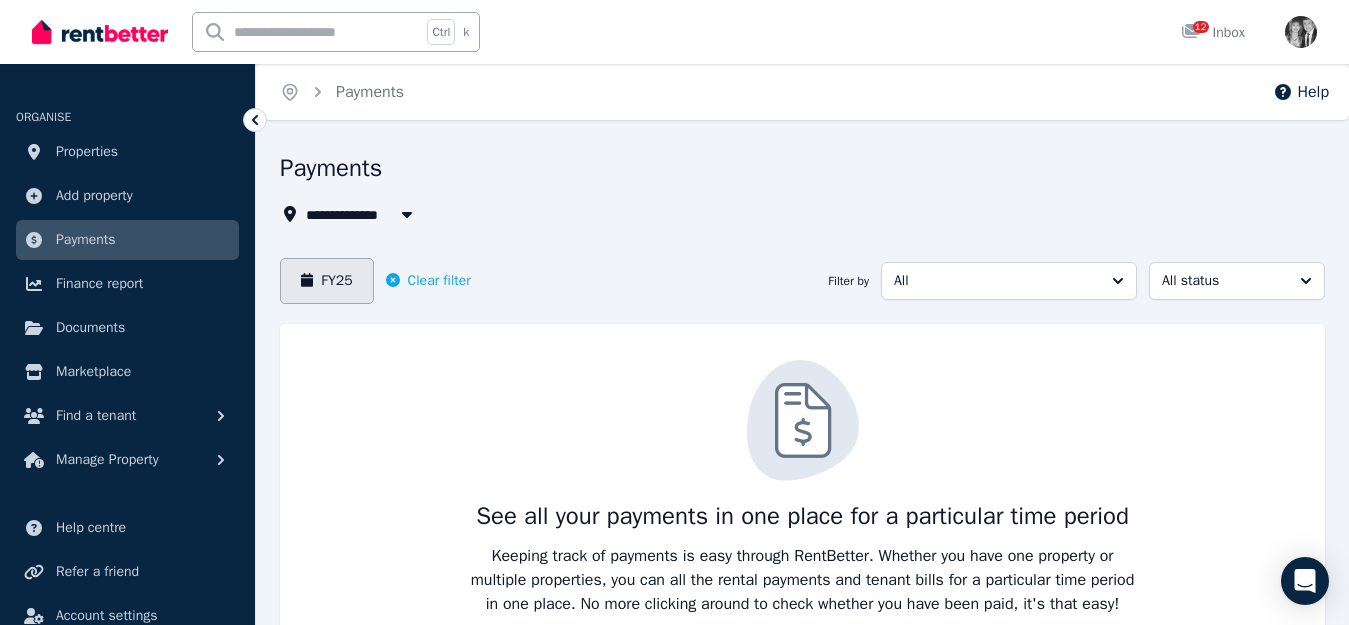 click on "FY25" at bounding box center [327, 281] 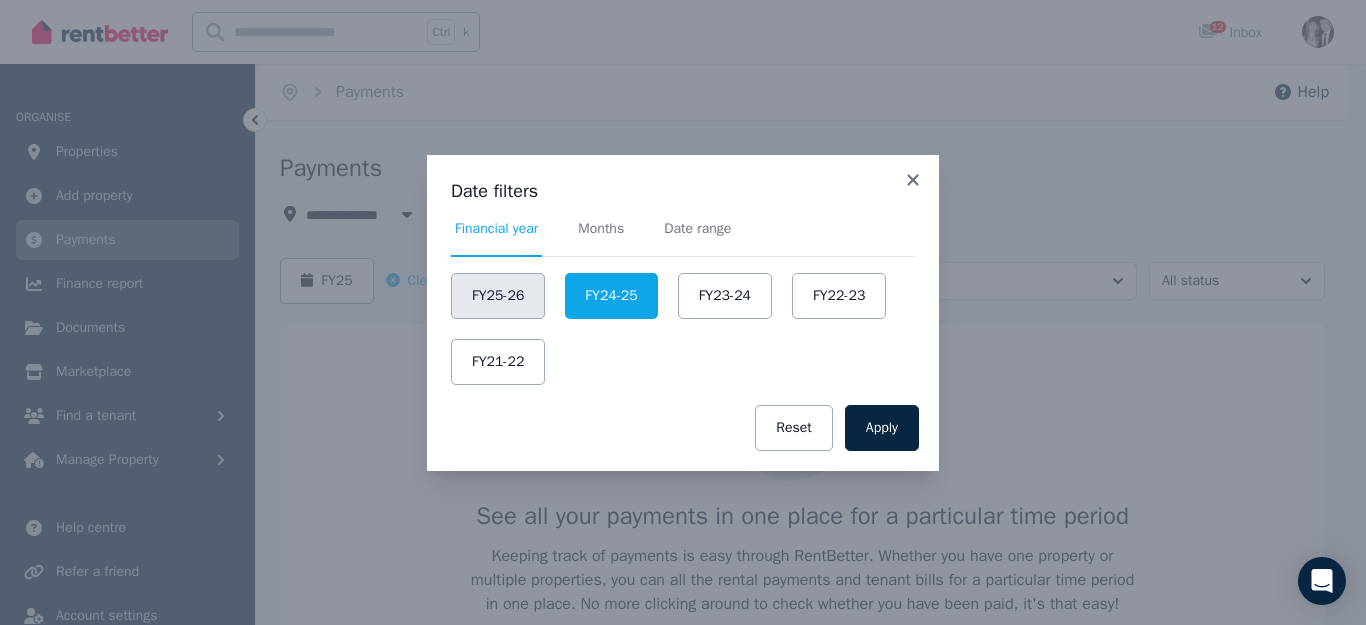 click on "FY25-26" at bounding box center [498, 296] 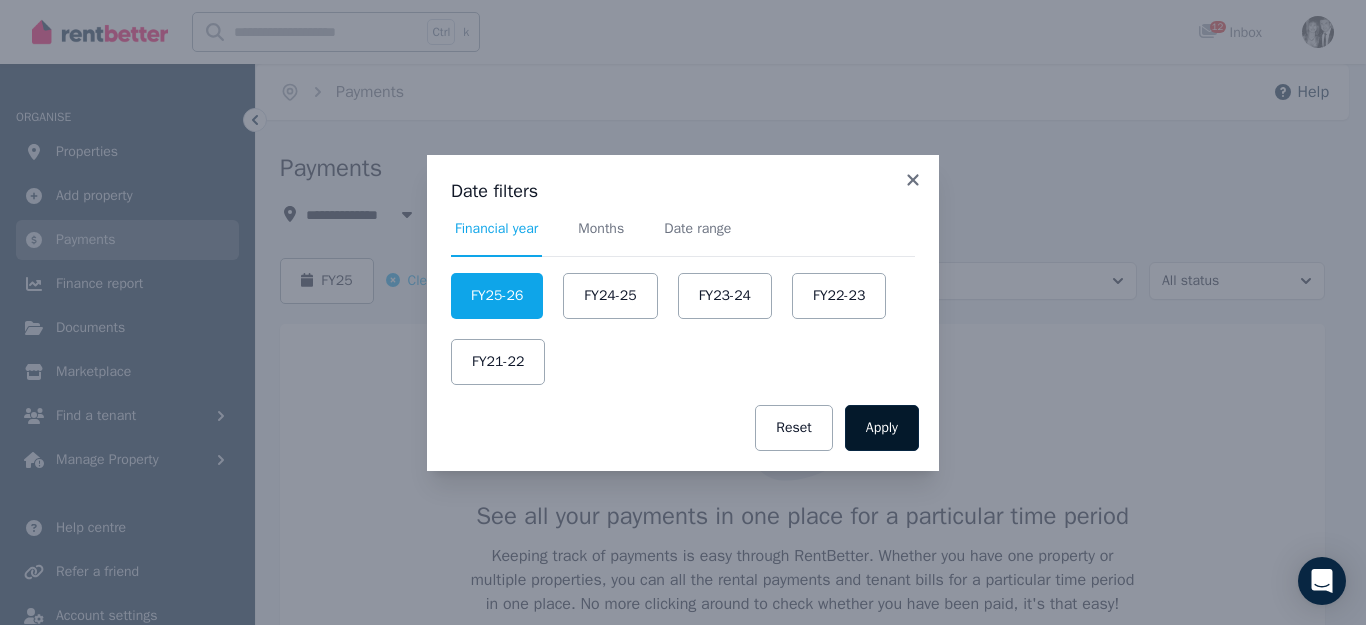 click on "Apply" at bounding box center [882, 428] 